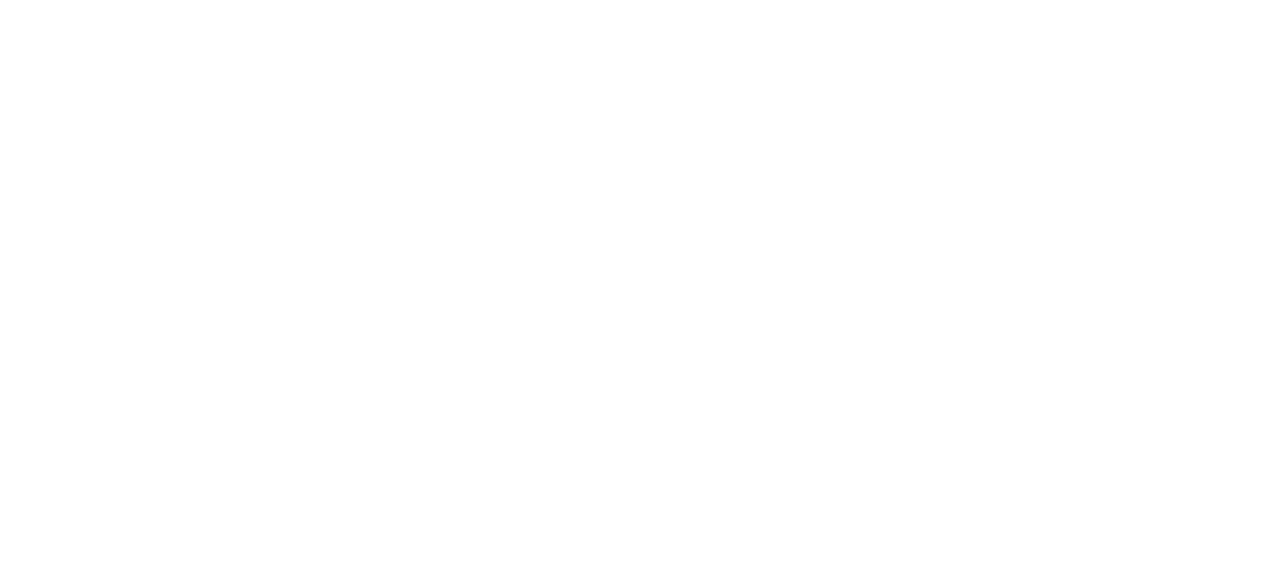 scroll, scrollTop: 0, scrollLeft: 0, axis: both 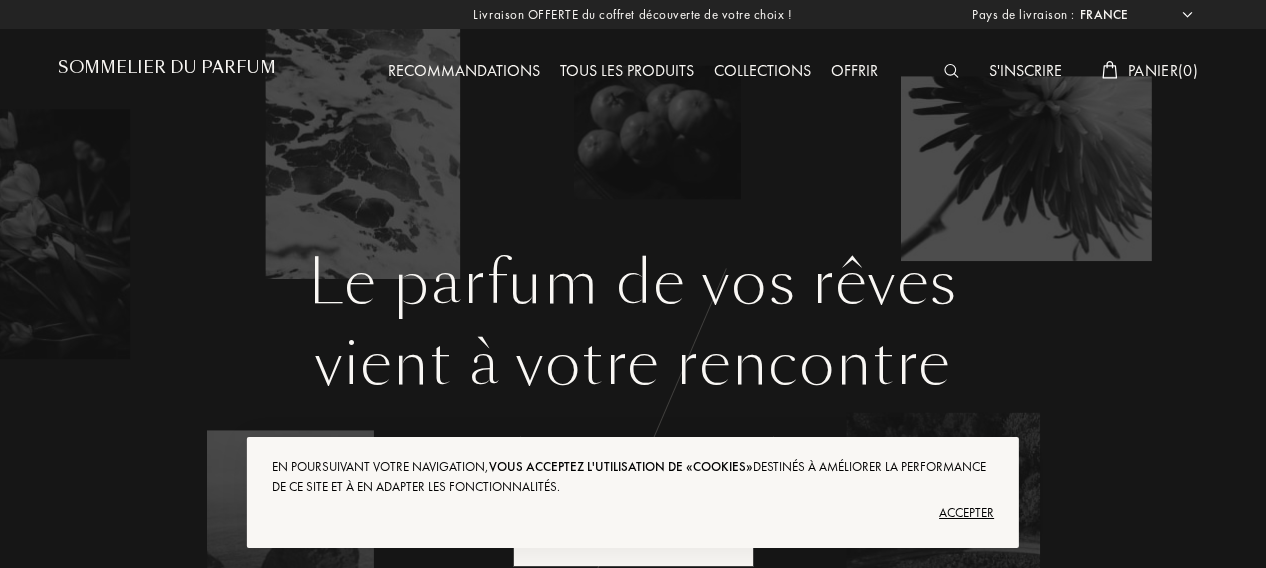 click on "Recommandations" at bounding box center [464, 72] 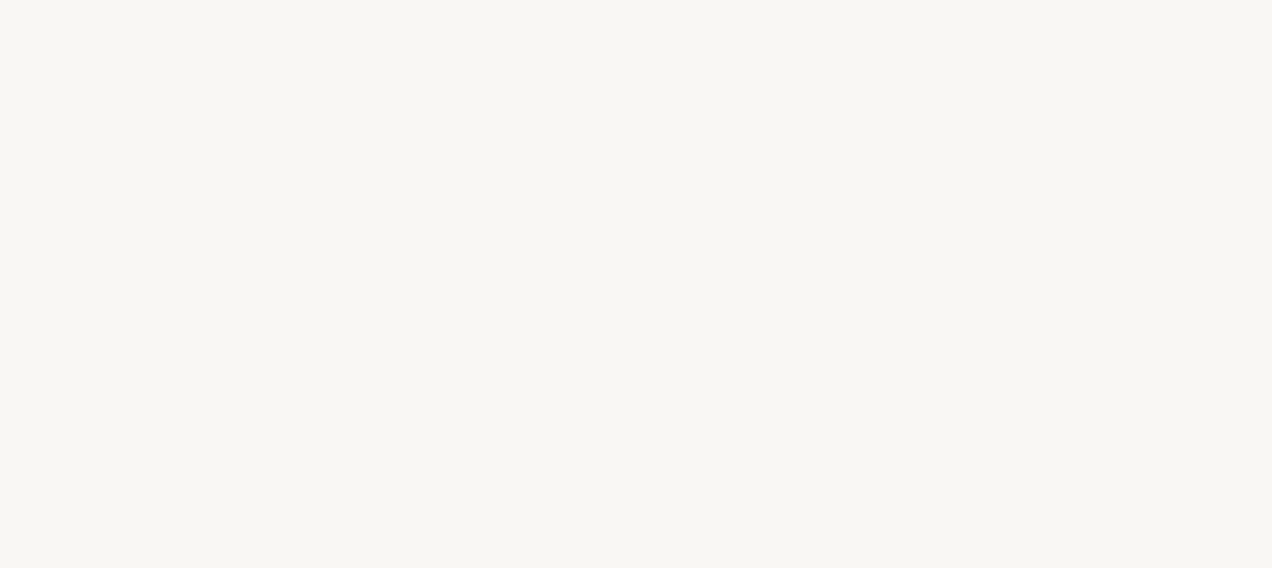 scroll, scrollTop: 0, scrollLeft: 0, axis: both 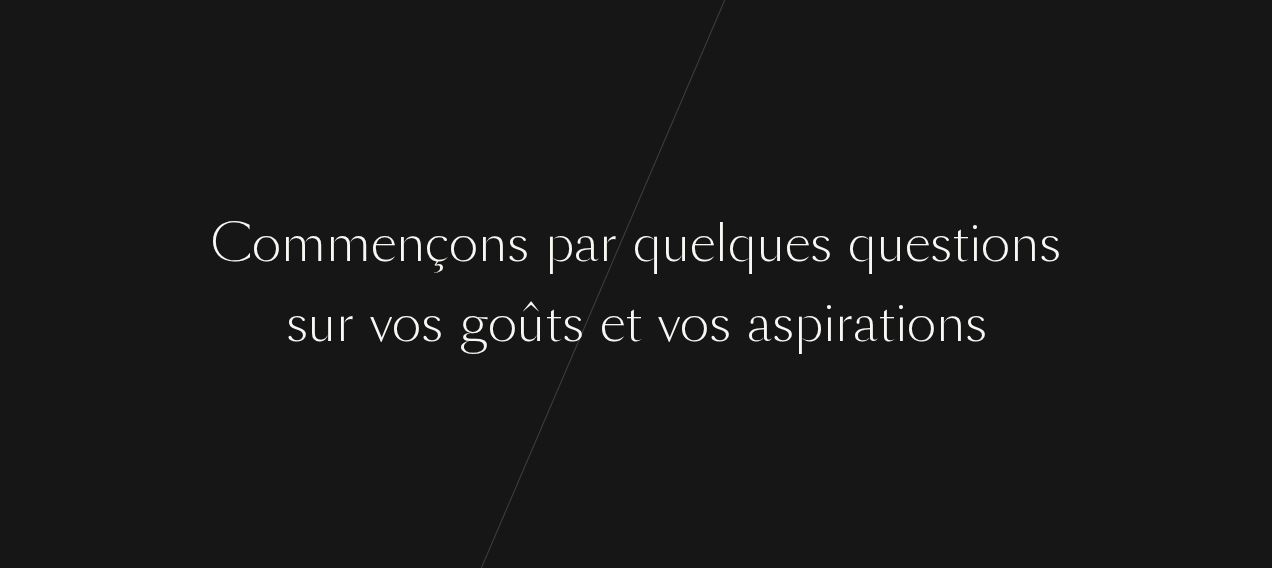 click at bounding box center [771, 244] 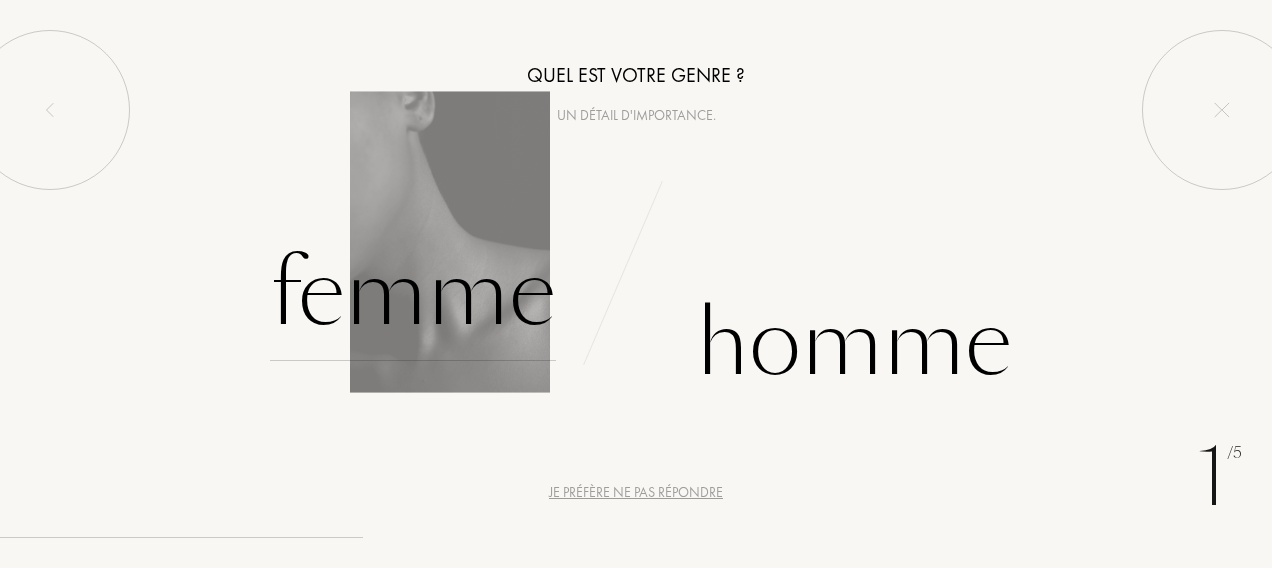 click on "Femme" at bounding box center (413, 293) 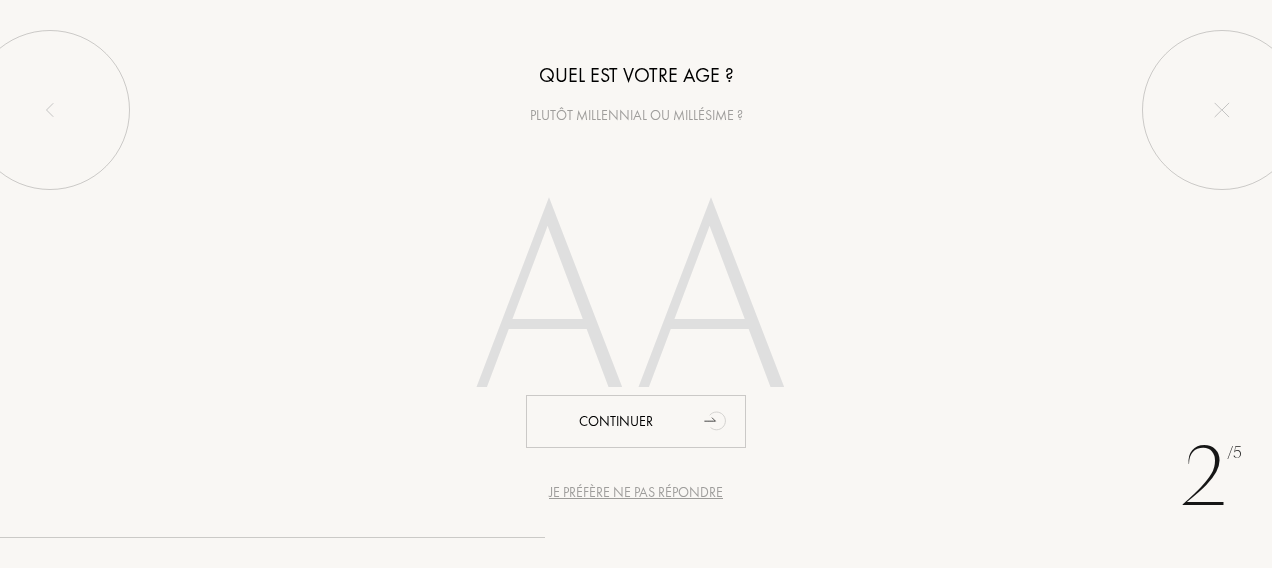click at bounding box center [636, 308] 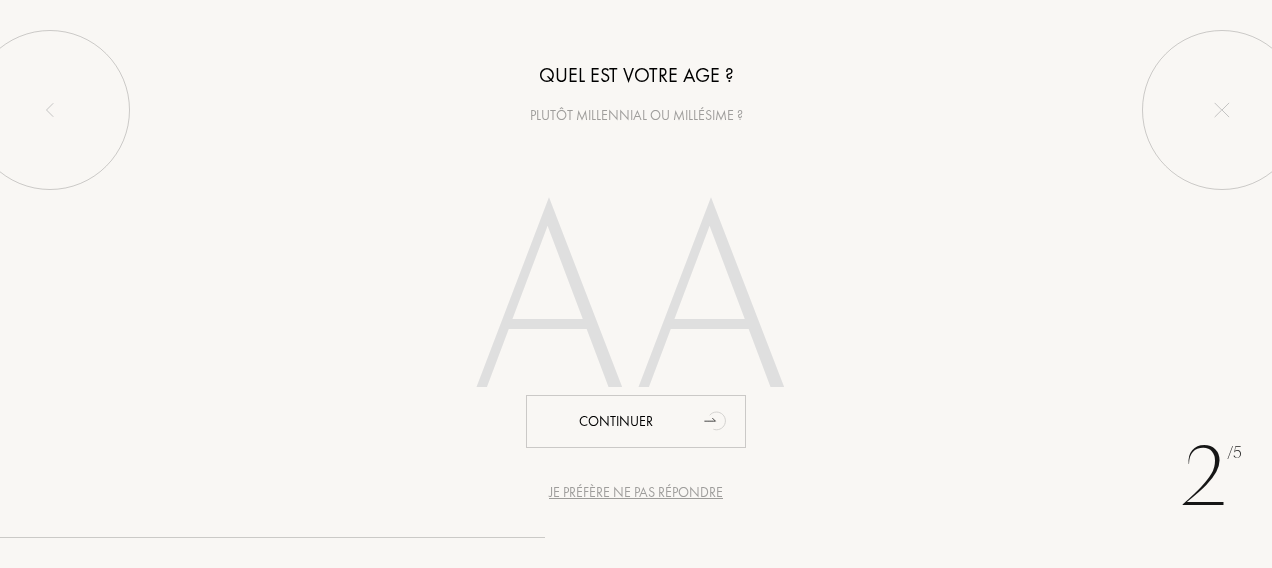 click on "Je préfère ne pas répondre" at bounding box center [636, 492] 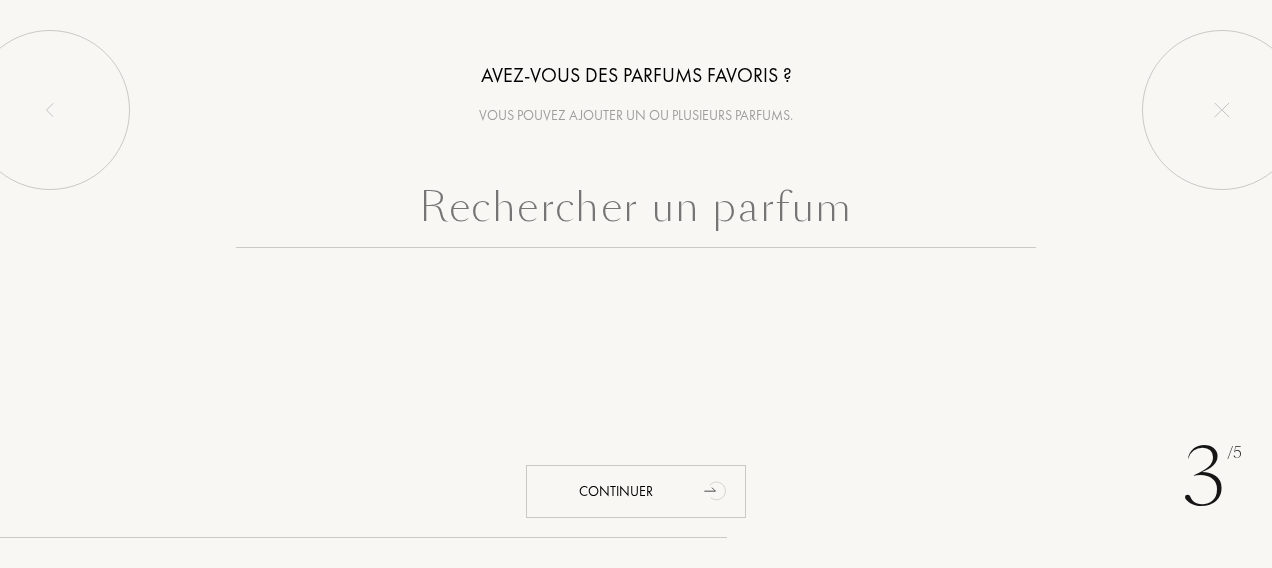 click at bounding box center [636, 212] 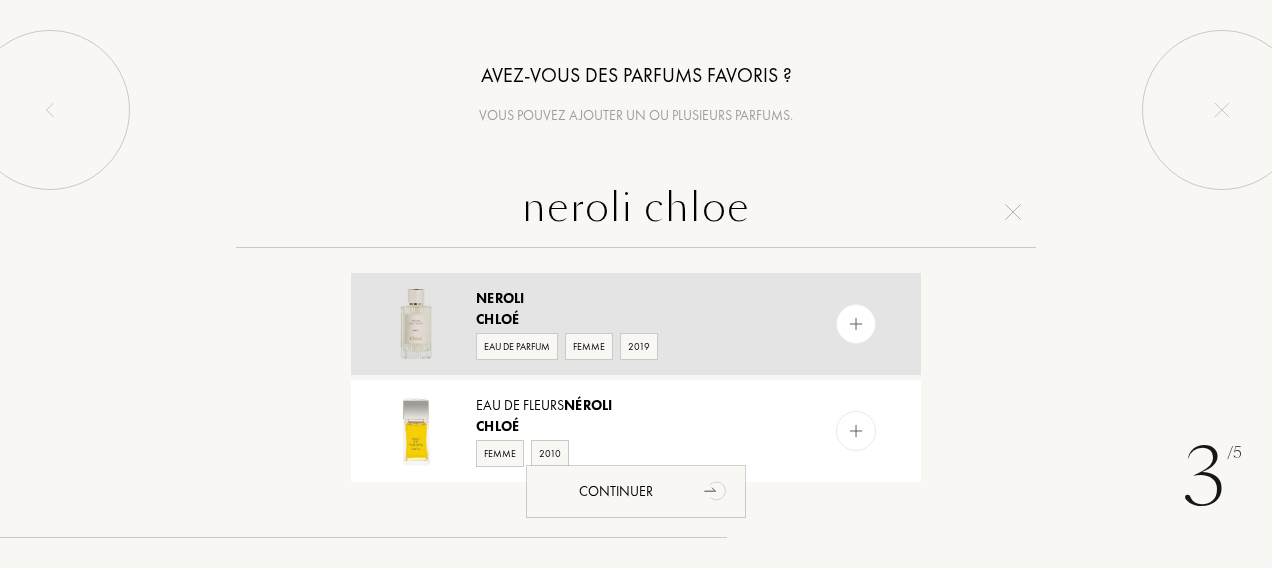 type on "neroli chloe" 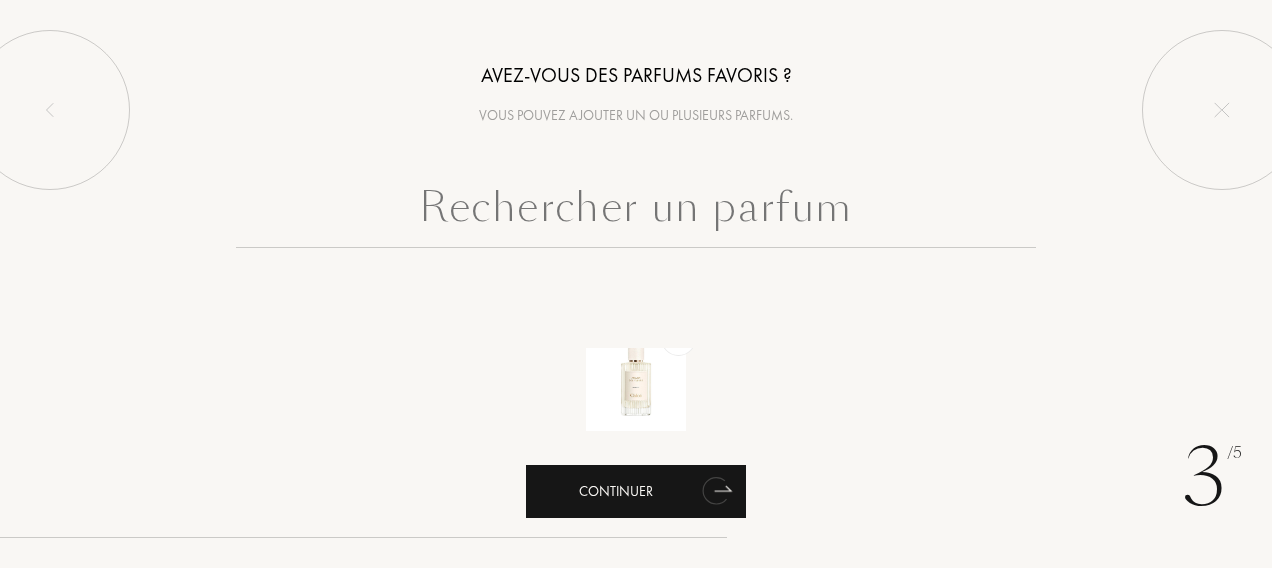 click on "Continuer" at bounding box center (636, 491) 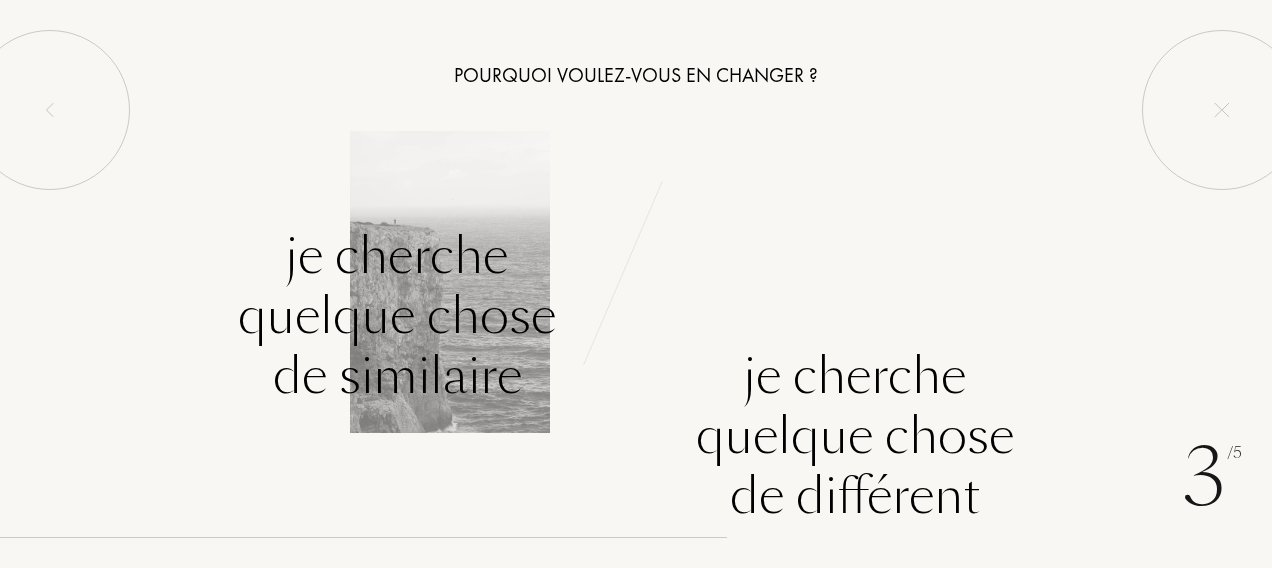 click on "Je cherche
quelque chose
de similaire" at bounding box center [397, 316] 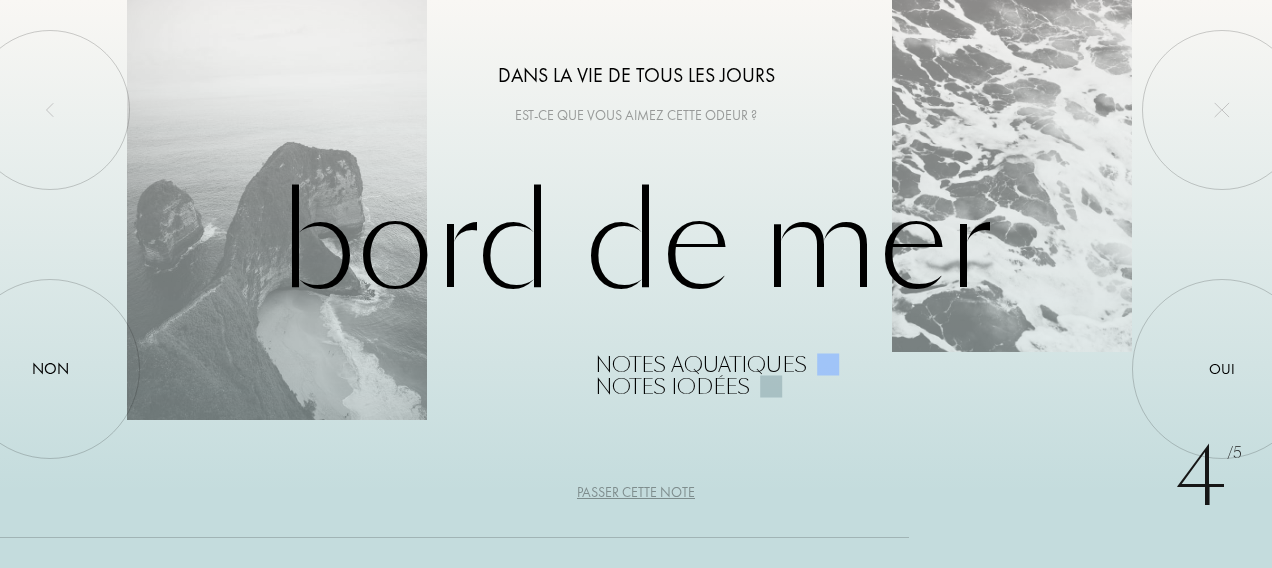 click on "Passer cette note" at bounding box center (636, 492) 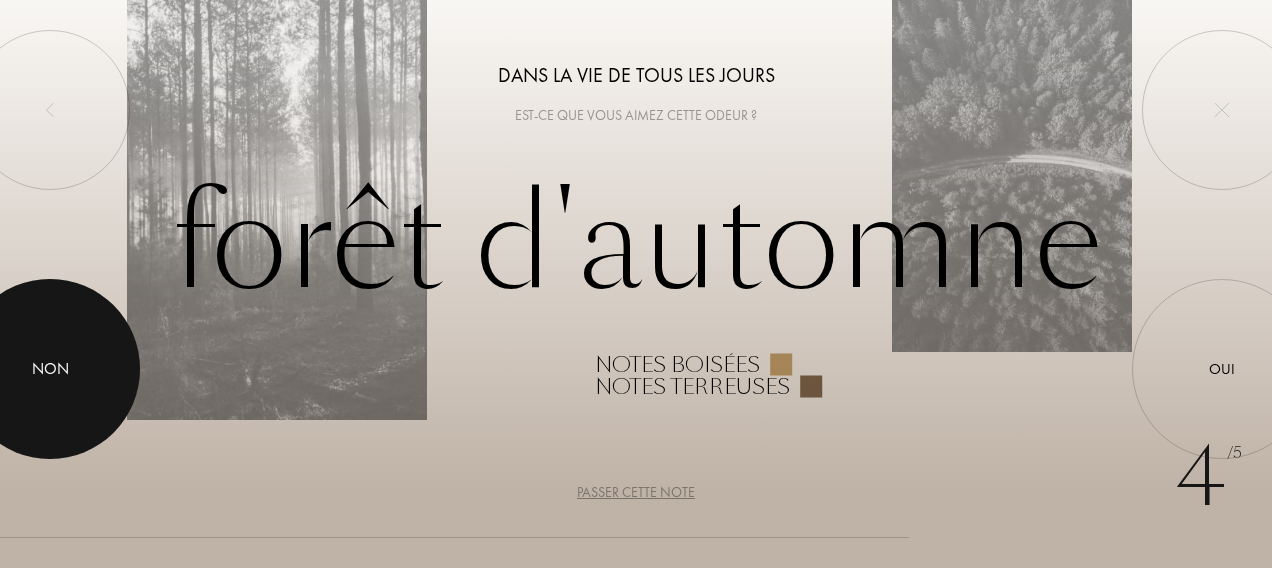 click at bounding box center (50, 369) 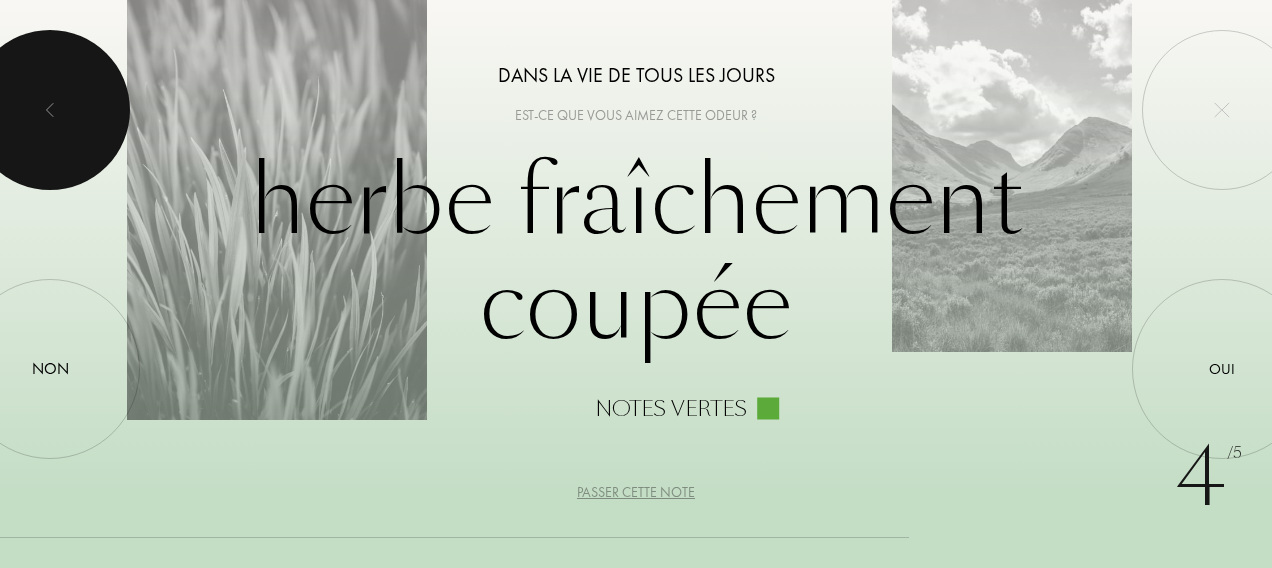 click at bounding box center (50, 110) 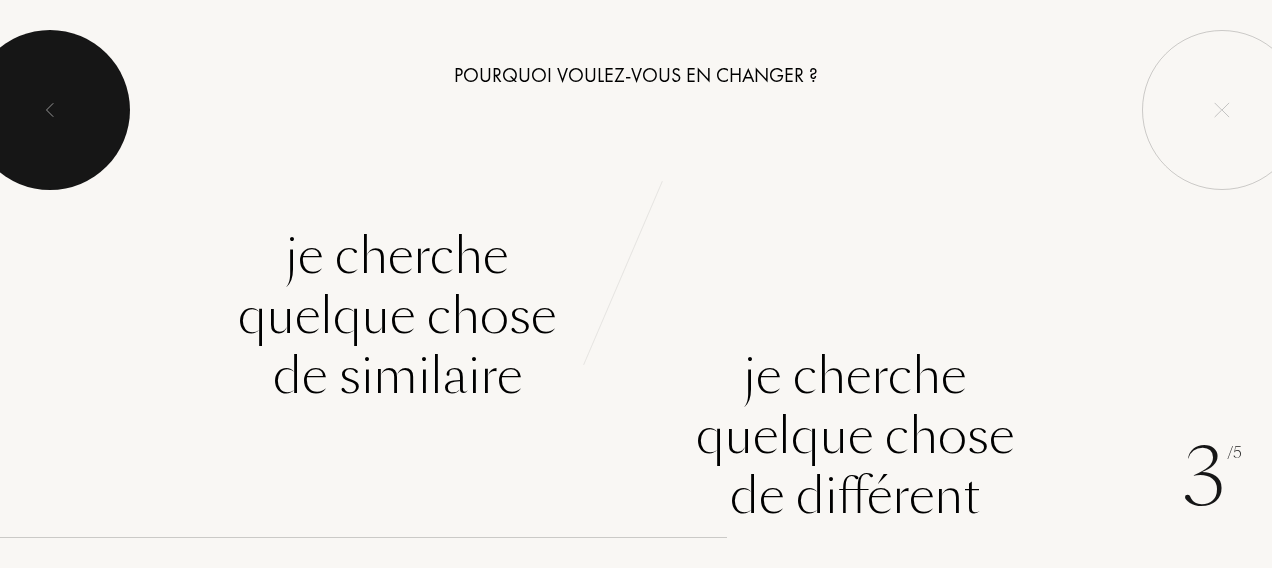 click at bounding box center (50, 110) 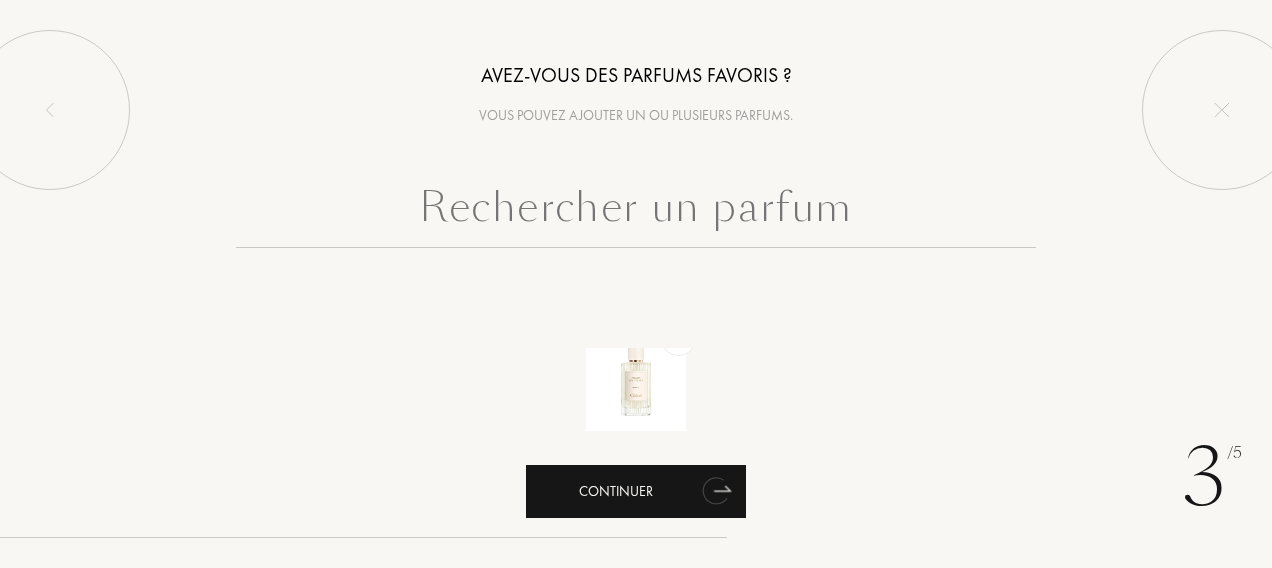 click on "Continuer" at bounding box center (636, 491) 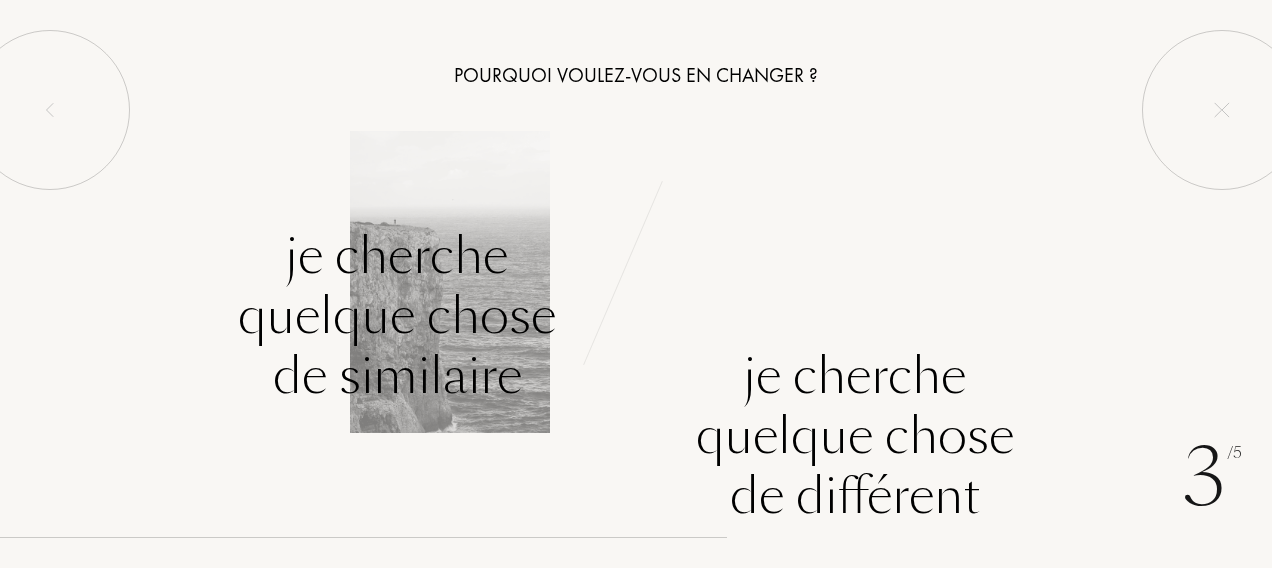 click on "Je cherche
quelque chose
de similaire" at bounding box center [397, 316] 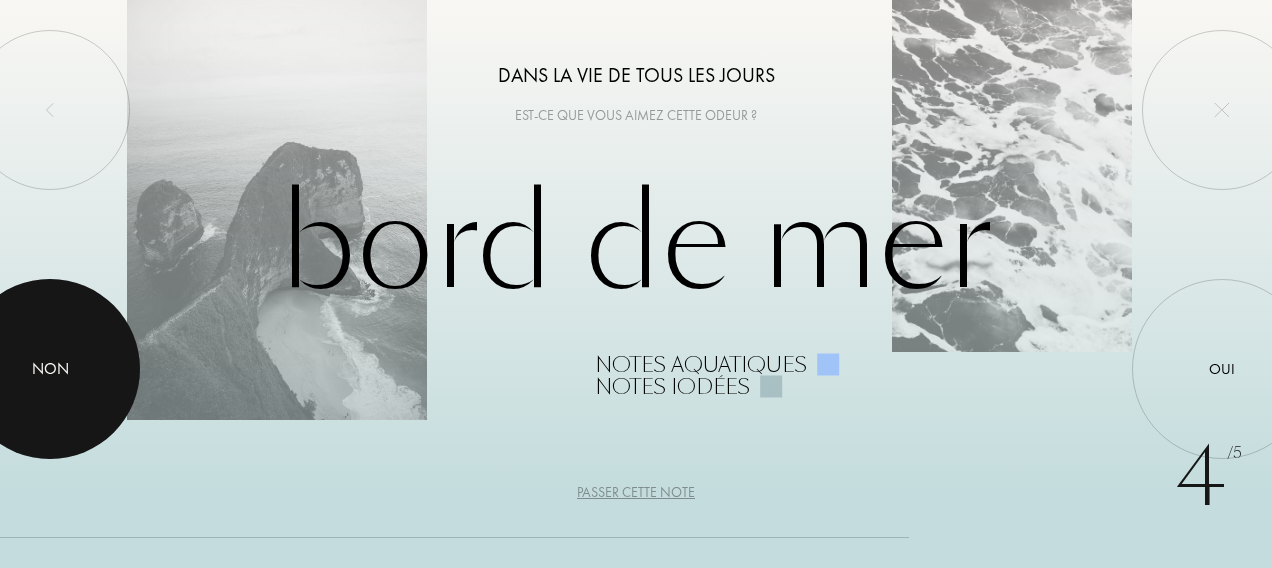 click at bounding box center [50, 369] 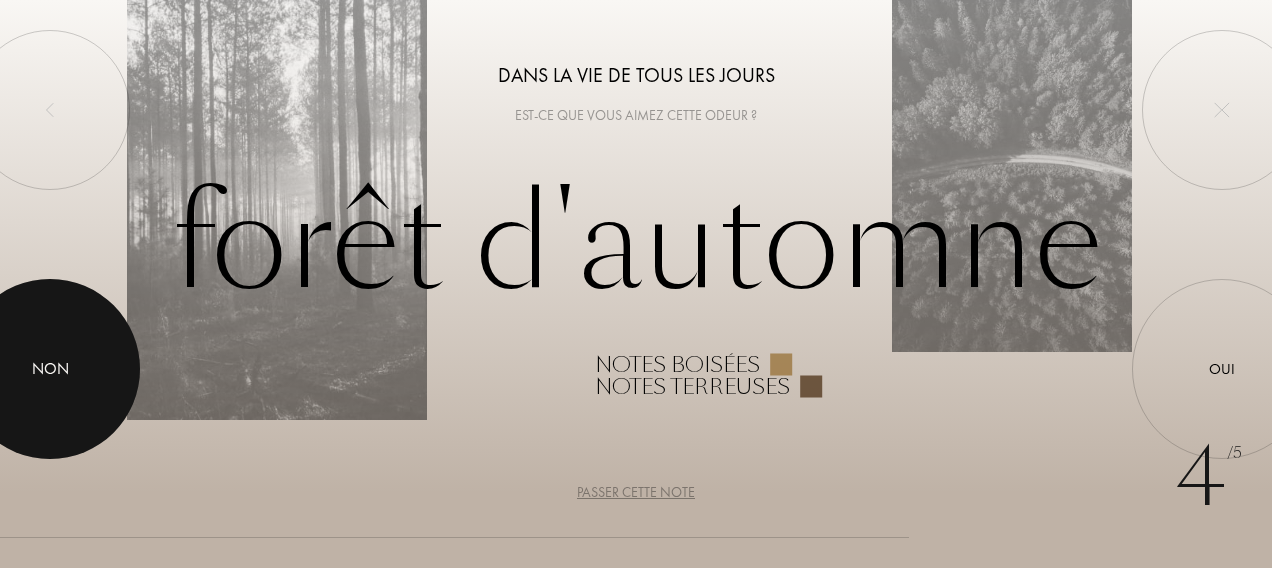 click at bounding box center (50, 369) 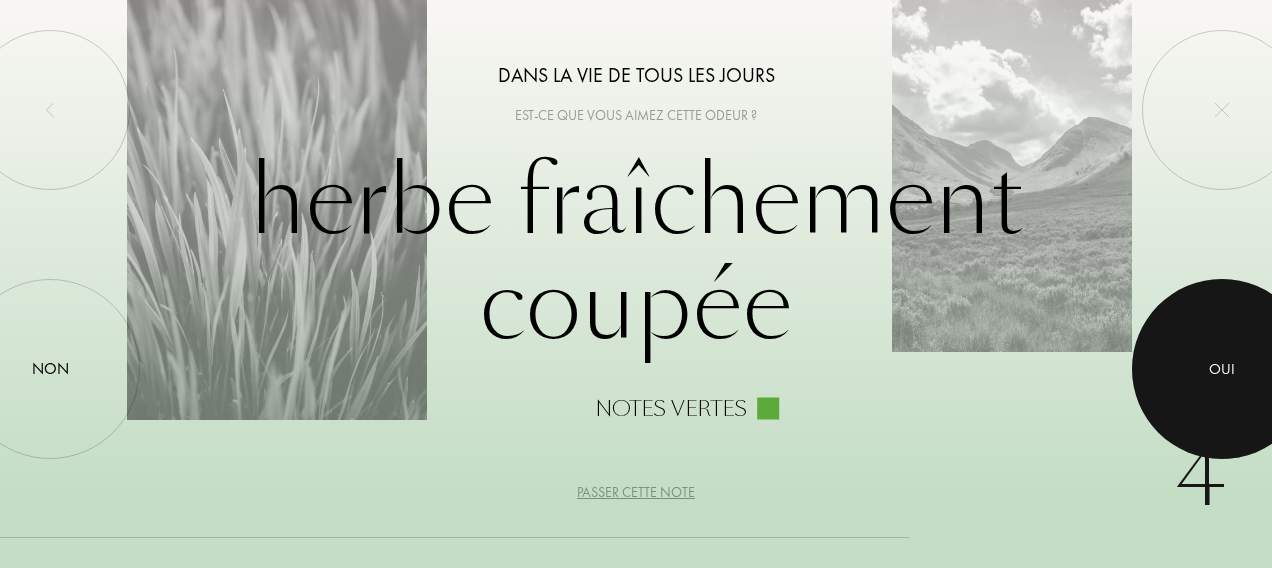 click on "Oui" at bounding box center [1222, 369] 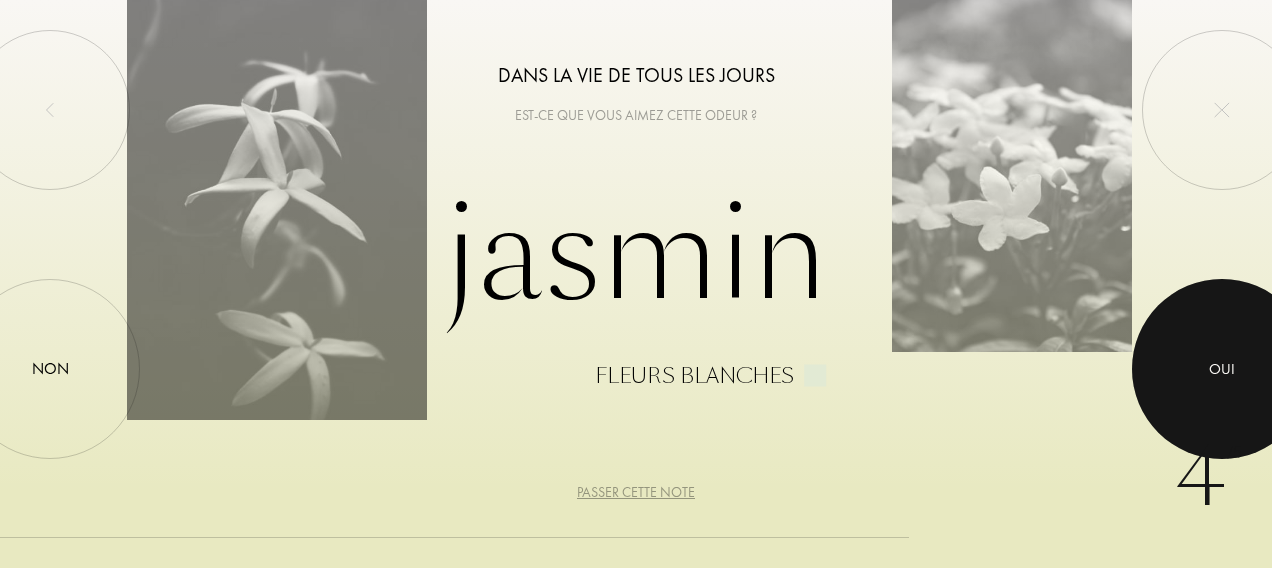 click at bounding box center [1222, 369] 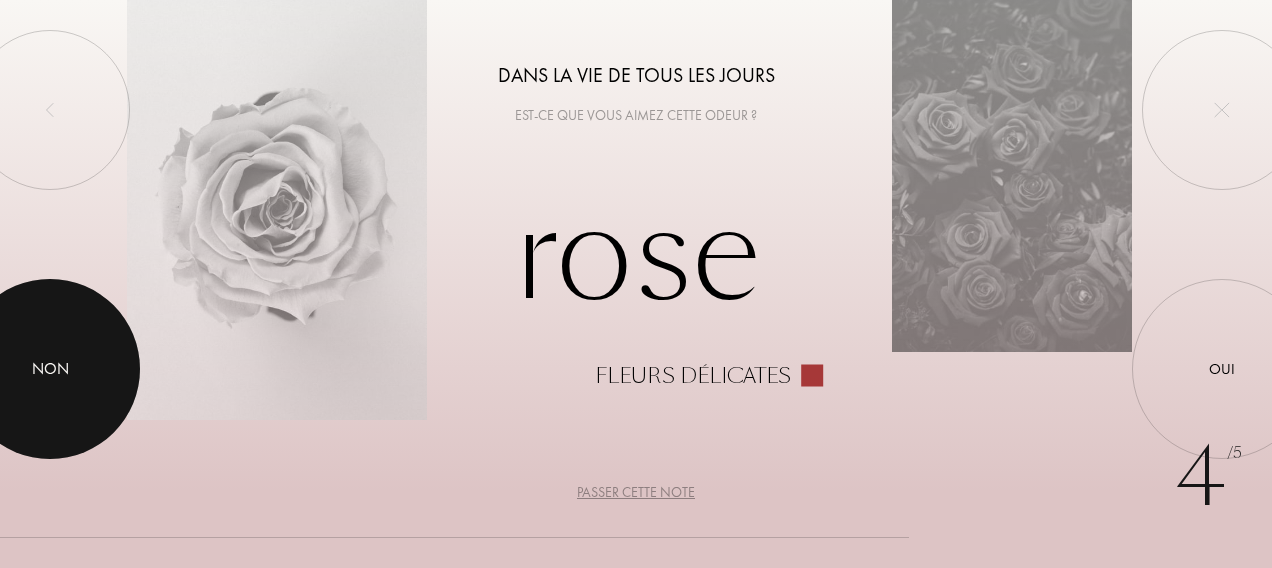 click on "Non" at bounding box center (50, 369) 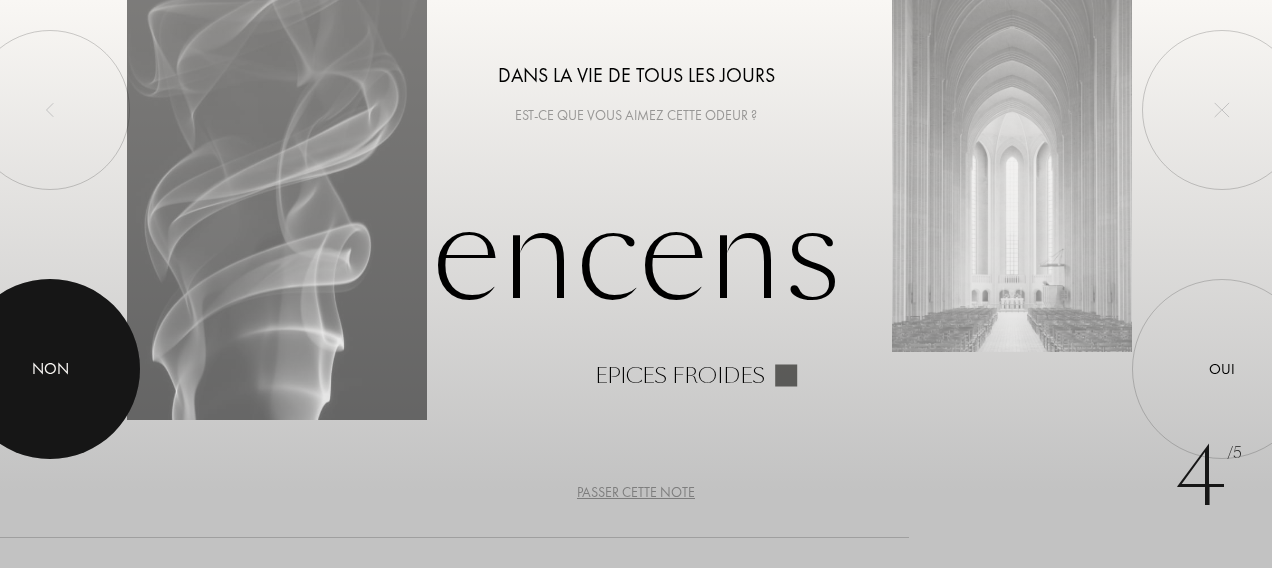 click at bounding box center [50, 369] 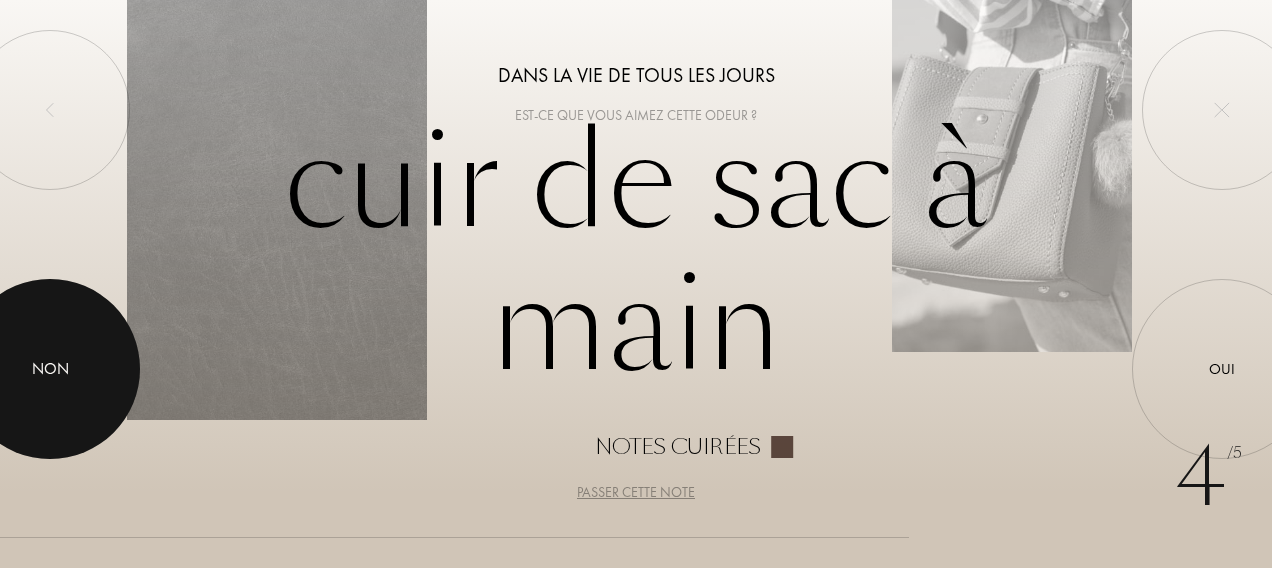 click at bounding box center [50, 369] 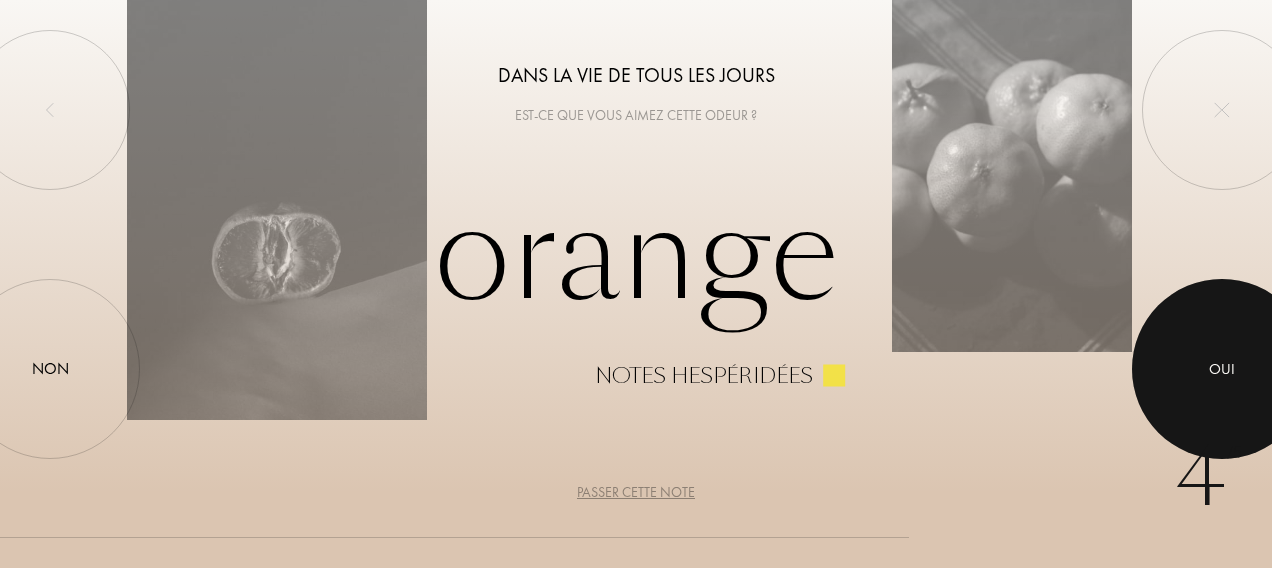 click at bounding box center (1222, 369) 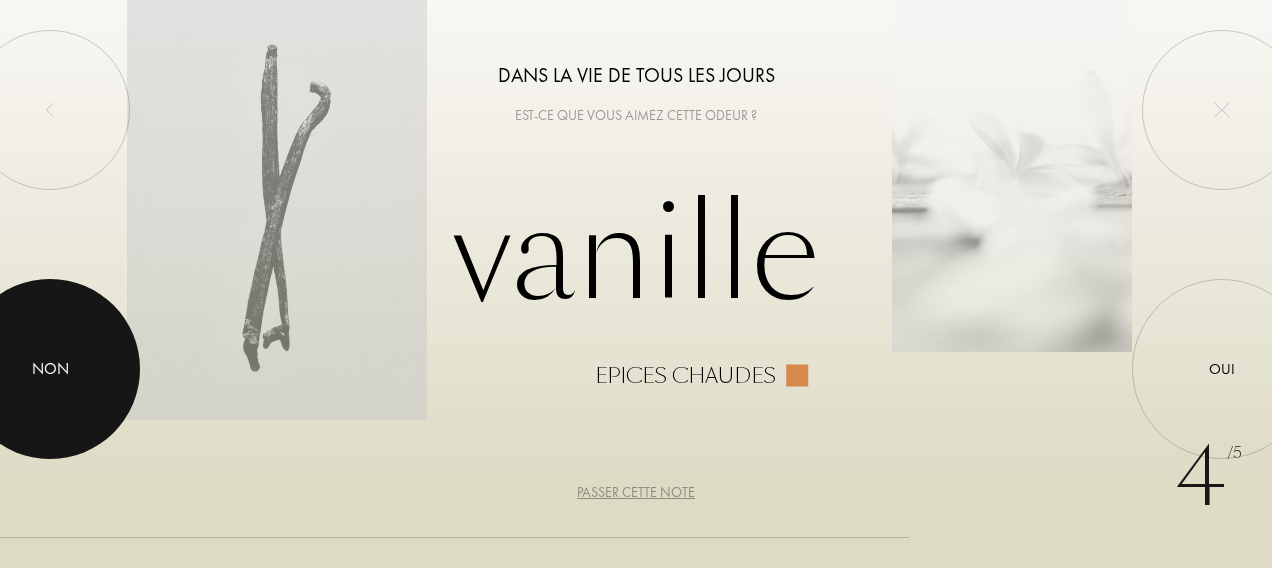 click at bounding box center (50, 369) 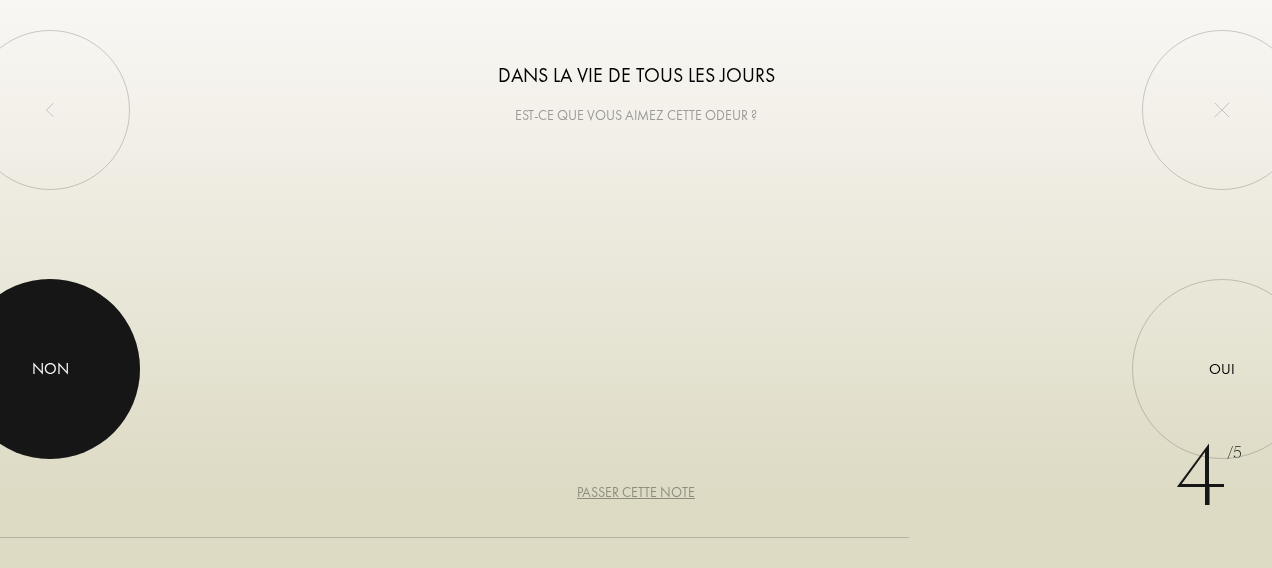 click at bounding box center [50, 369] 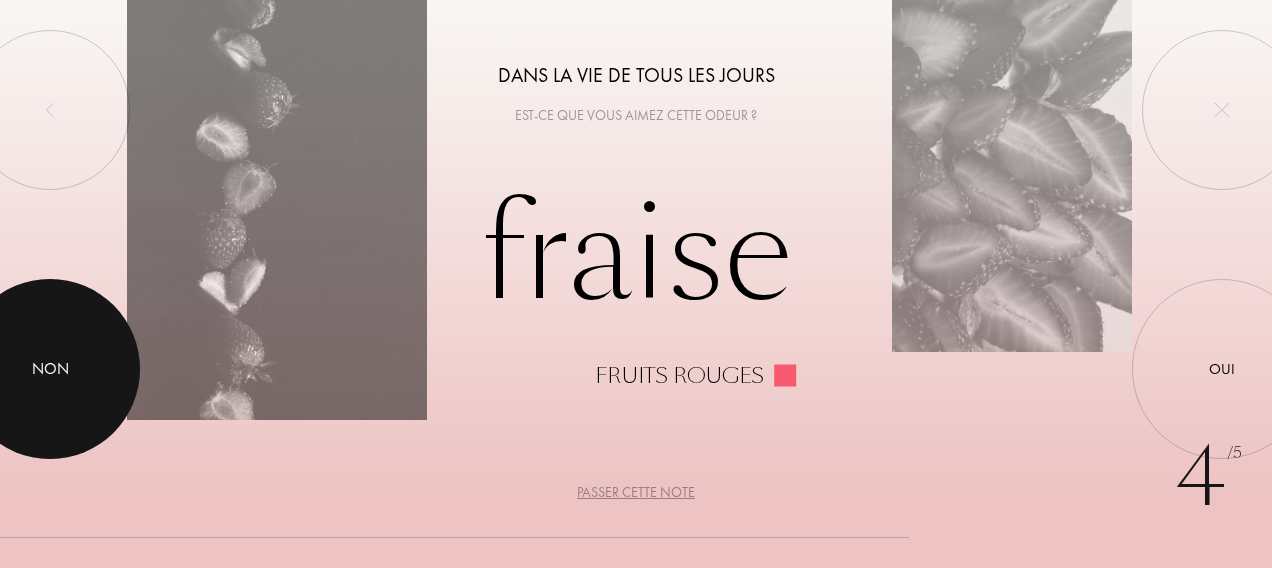 click on "Non" at bounding box center (50, 369) 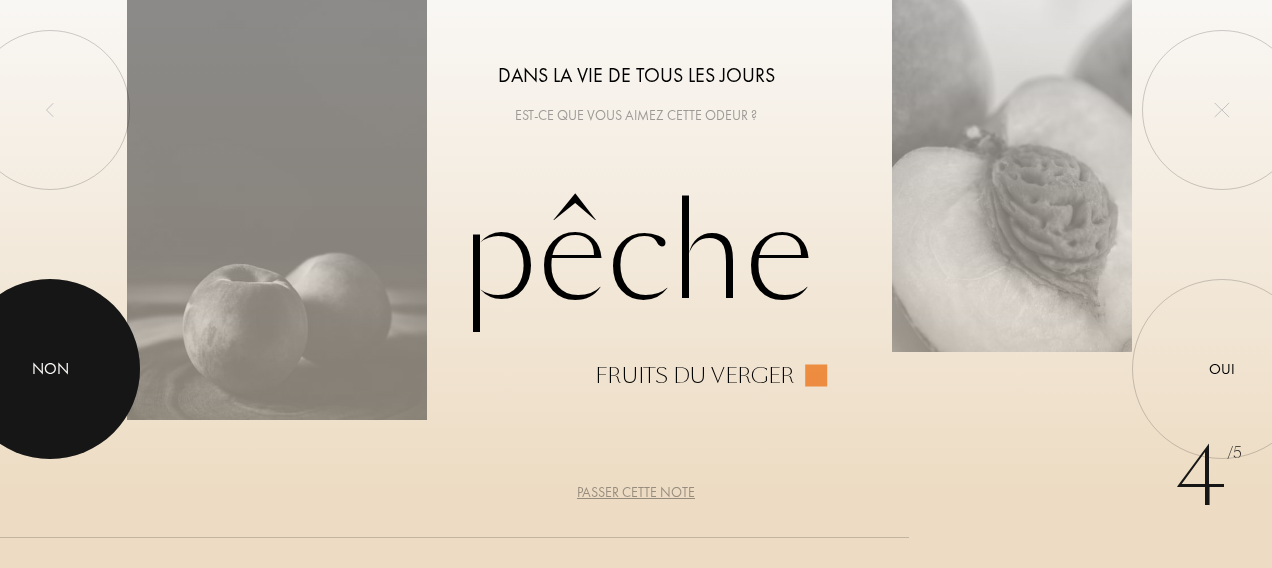 click on "Non" at bounding box center (50, 369) 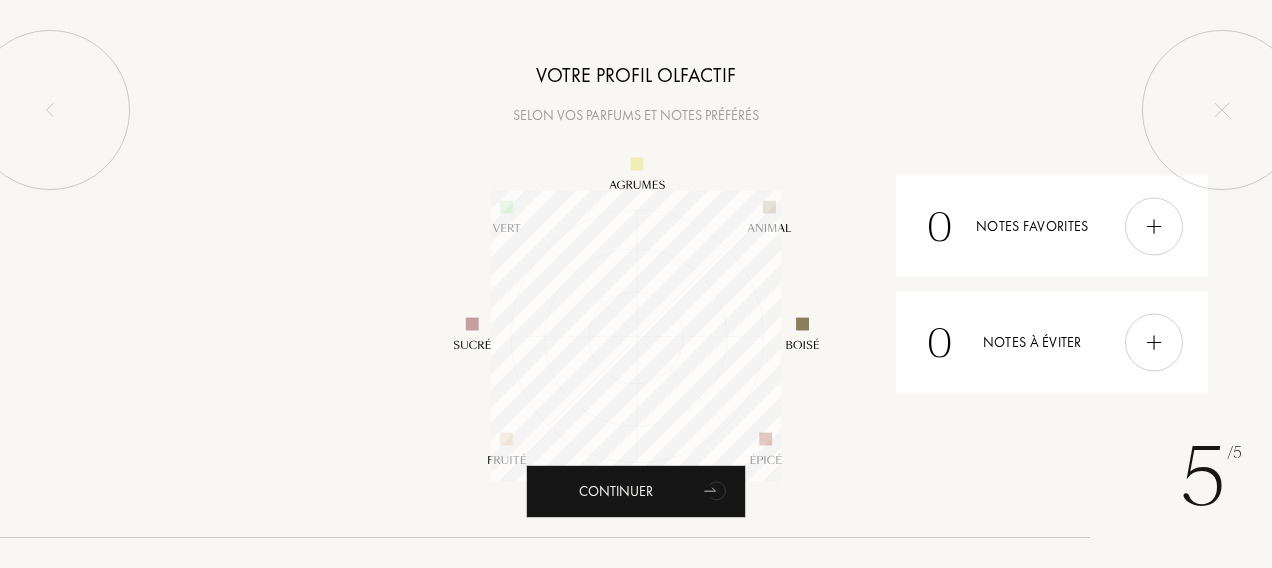 scroll, scrollTop: 999710, scrollLeft: 999710, axis: both 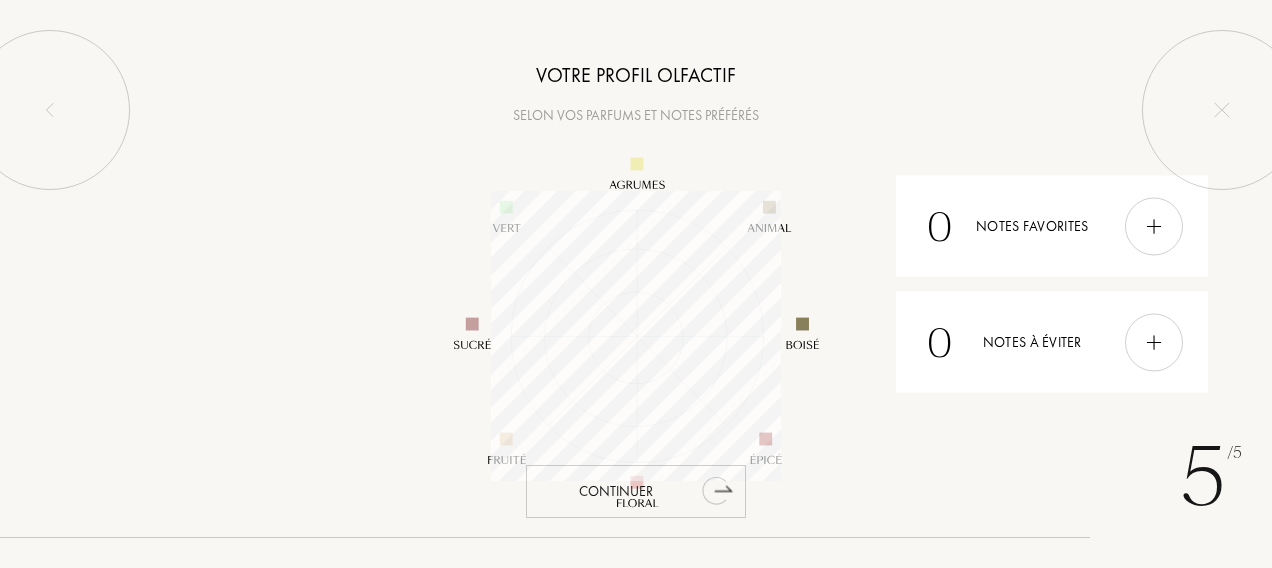 click on "Continuer" at bounding box center (636, 491) 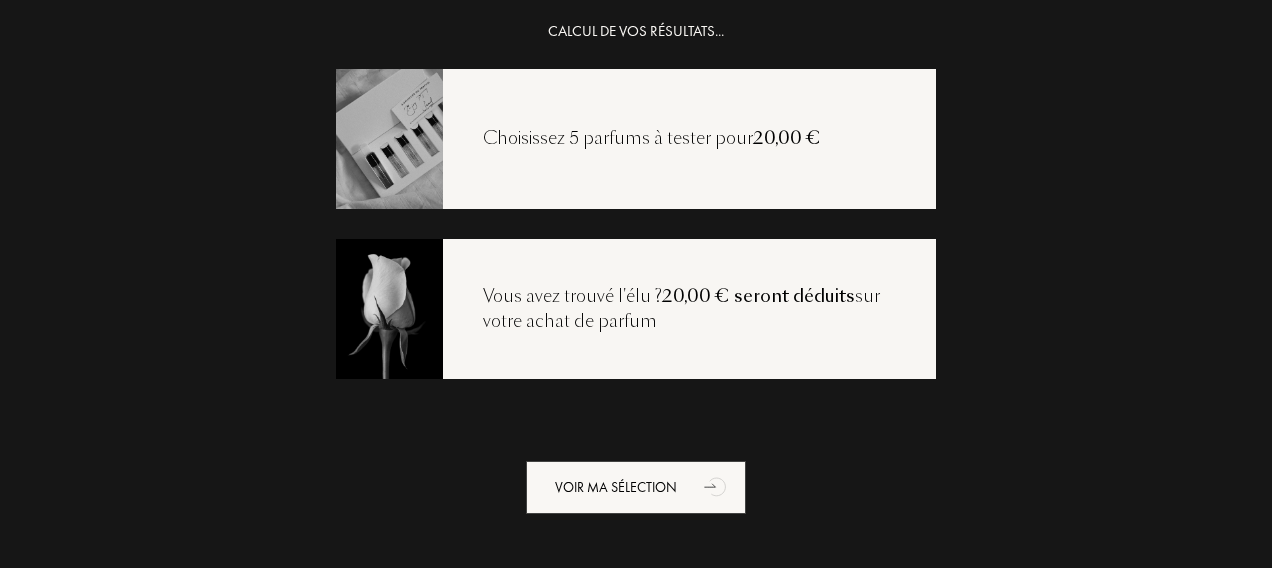 scroll, scrollTop: 40, scrollLeft: 0, axis: vertical 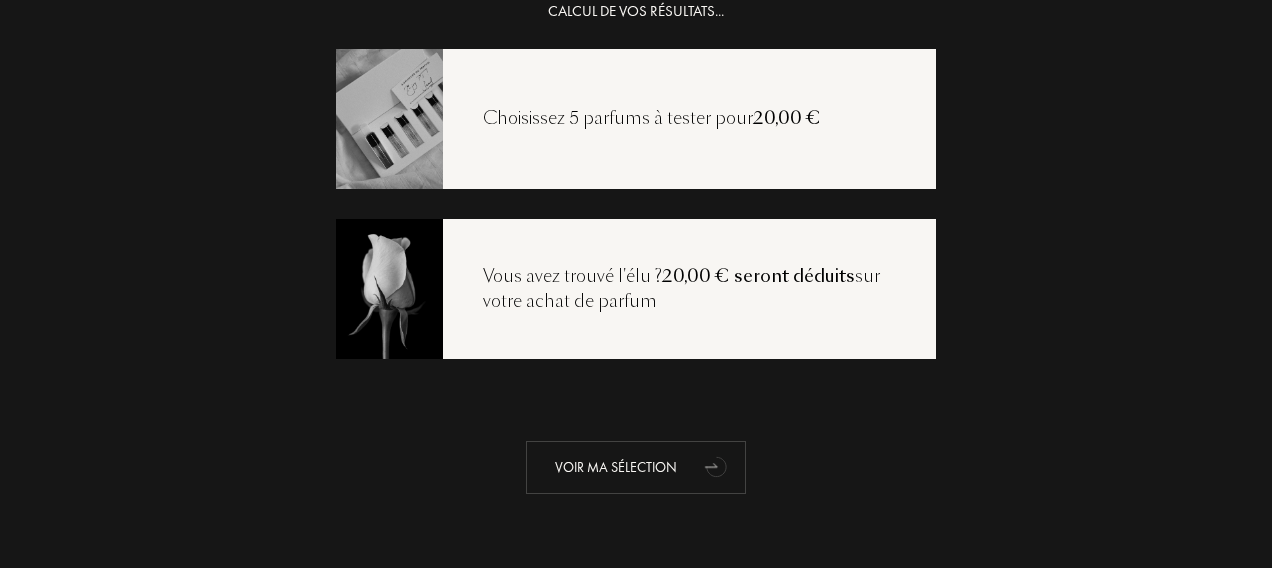 click on "Voir ma sélection" at bounding box center (636, 467) 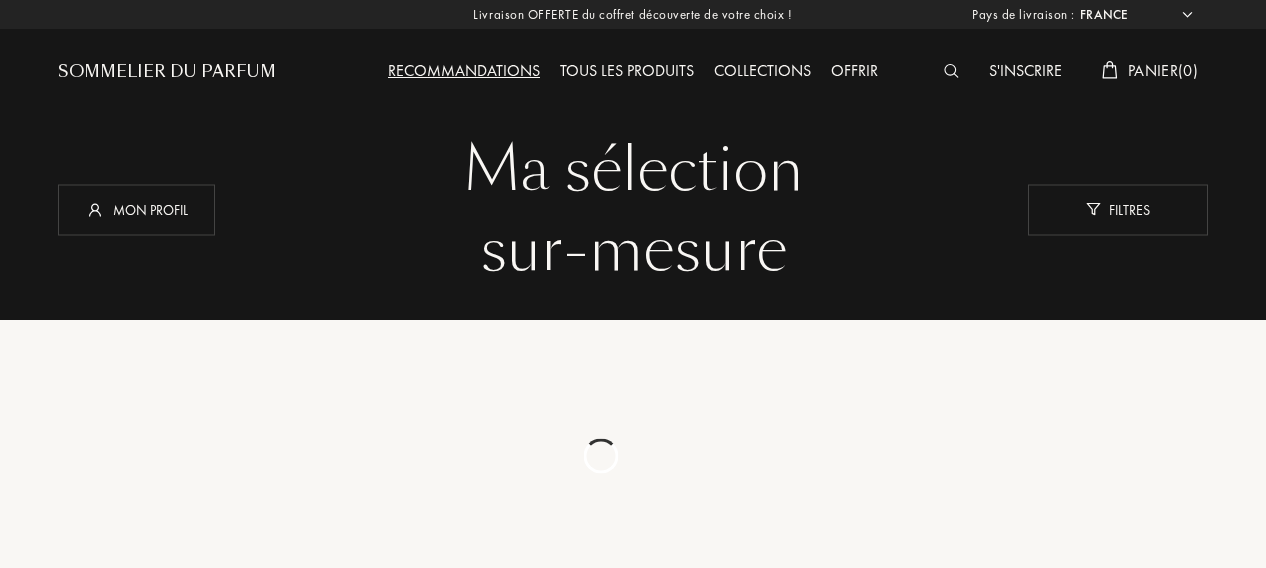 scroll, scrollTop: 0, scrollLeft: 0, axis: both 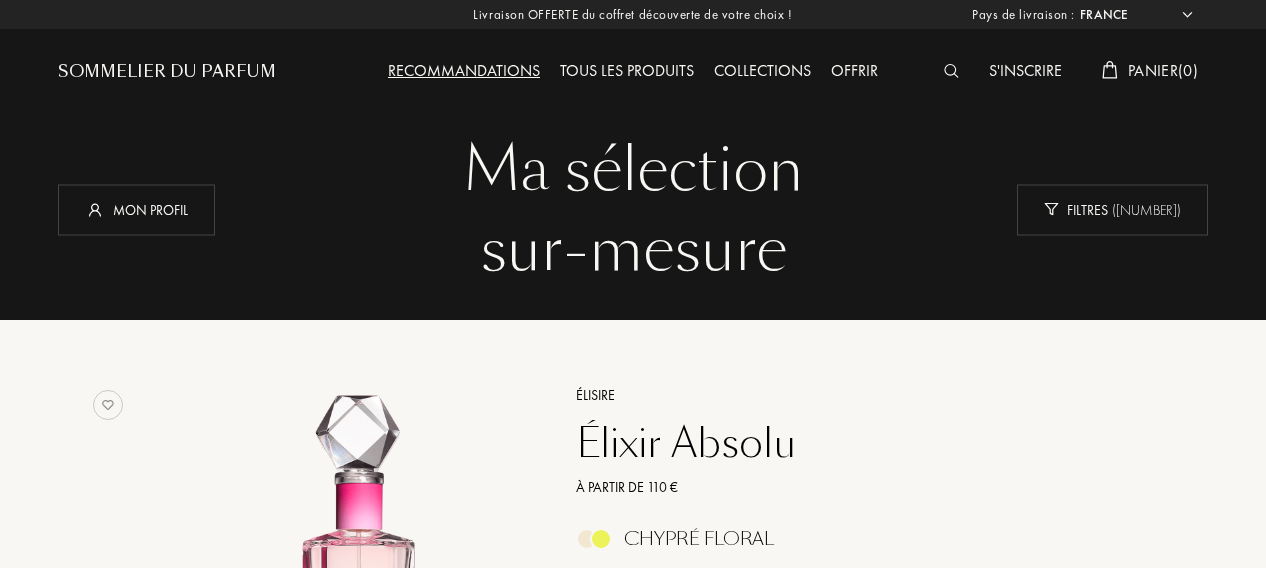 click on "99 % Pourquoi lui ? Élisire Élixir Absolu À partir de 110 € Chypré Floral Ajouter échantillon Voir plus" at bounding box center [633, 579] 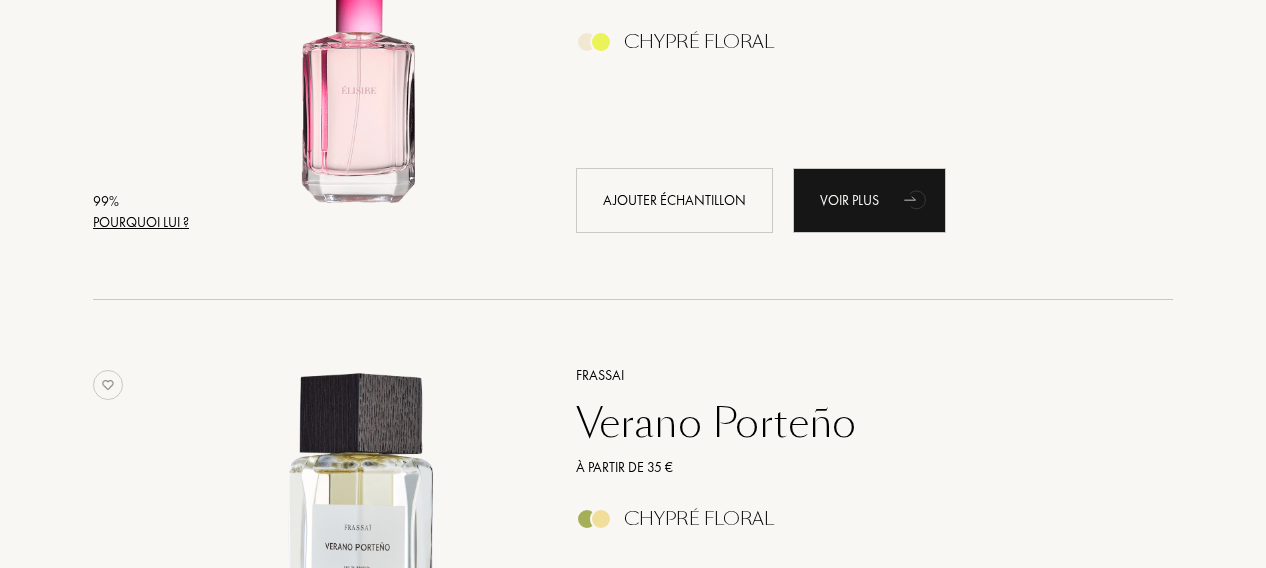 scroll, scrollTop: 994, scrollLeft: 0, axis: vertical 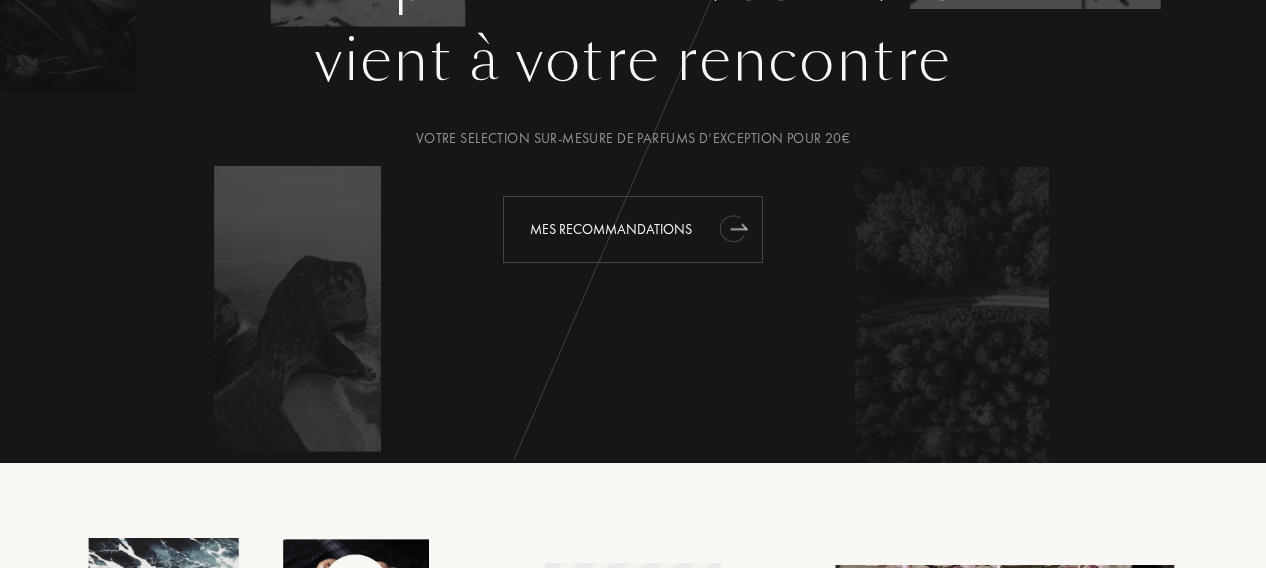 click on "Mes Recommandations" at bounding box center (633, 229) 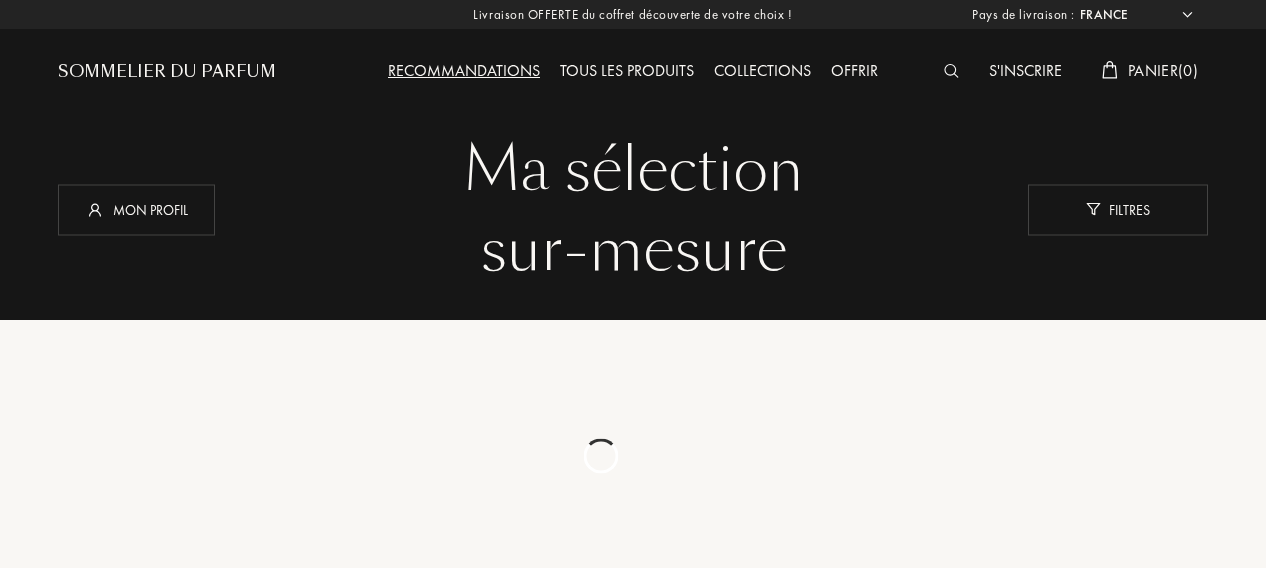scroll, scrollTop: 0, scrollLeft: 0, axis: both 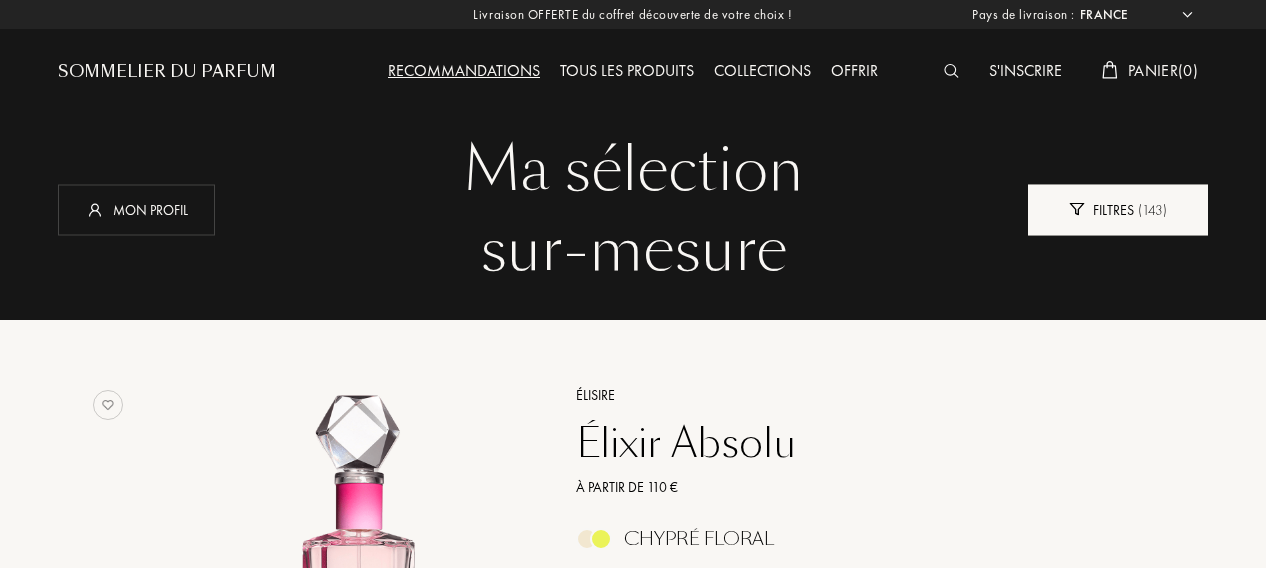 click on "Filtres ( 143 )" at bounding box center [1118, 209] 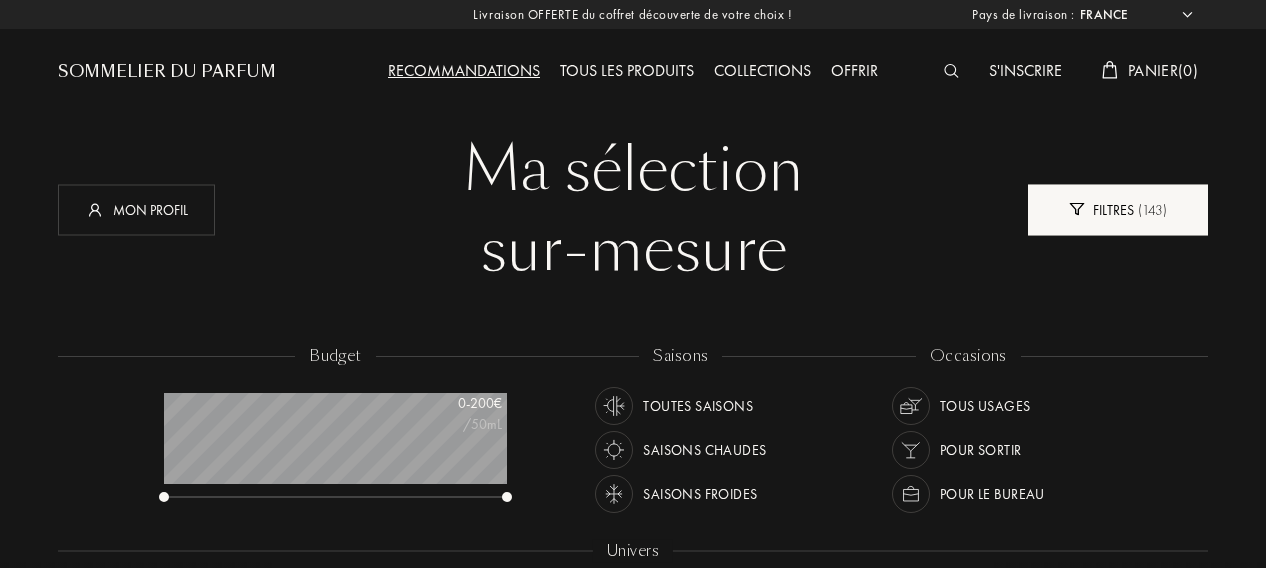 scroll, scrollTop: 999900, scrollLeft: 999656, axis: both 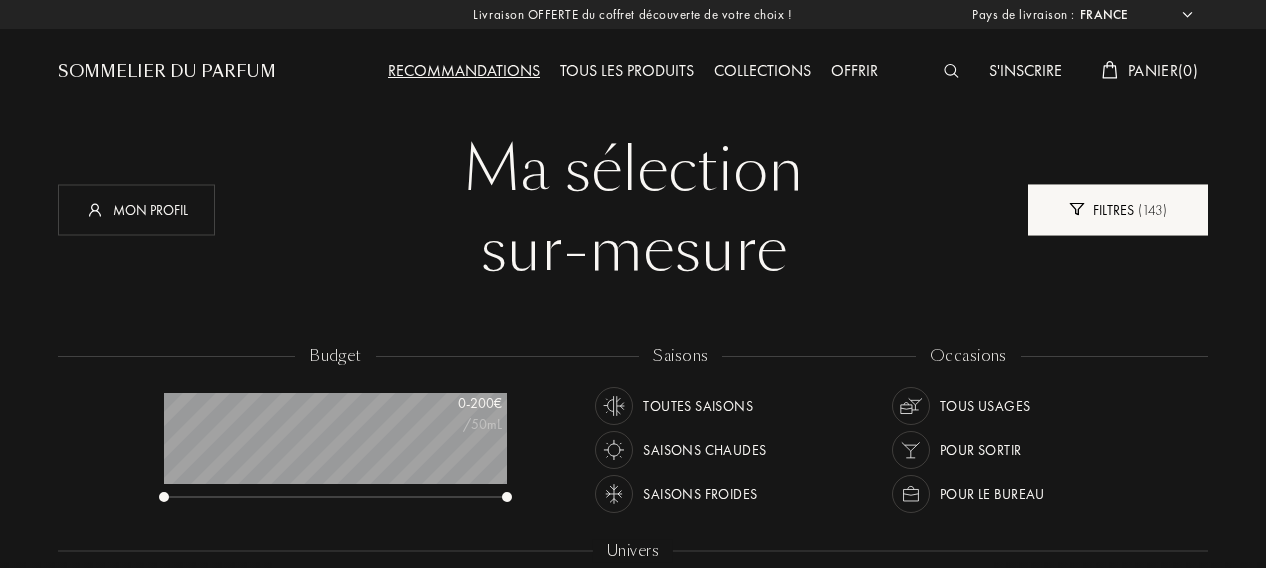 click on "Filtres ( 143 )" at bounding box center [1118, 209] 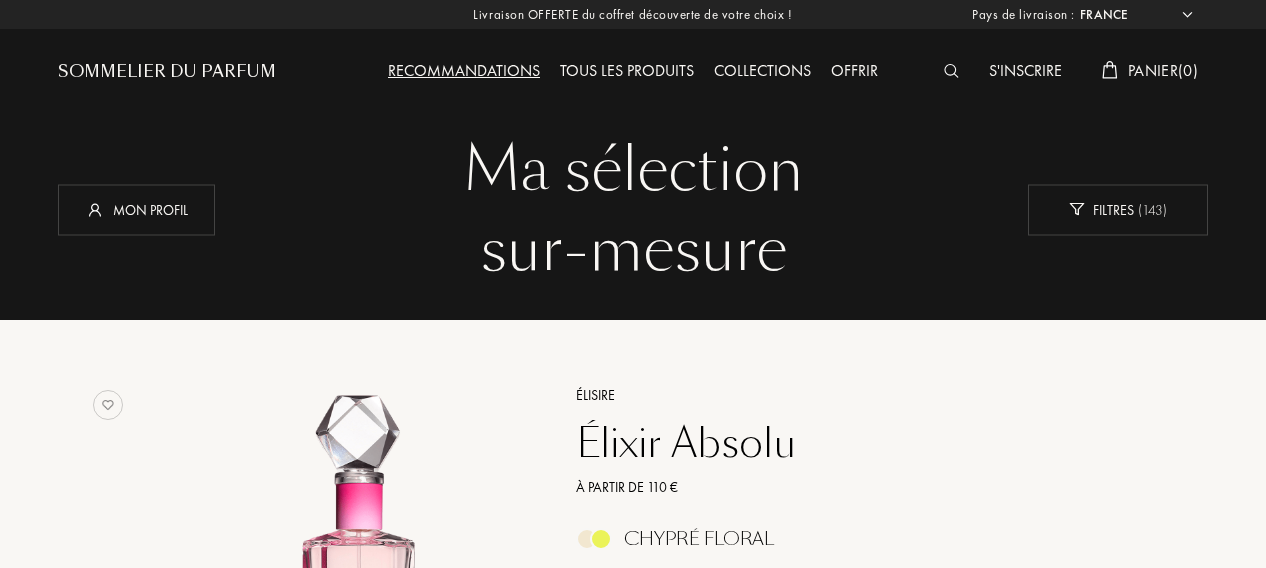 click on "Sommelier du Parfum" at bounding box center (167, 72) 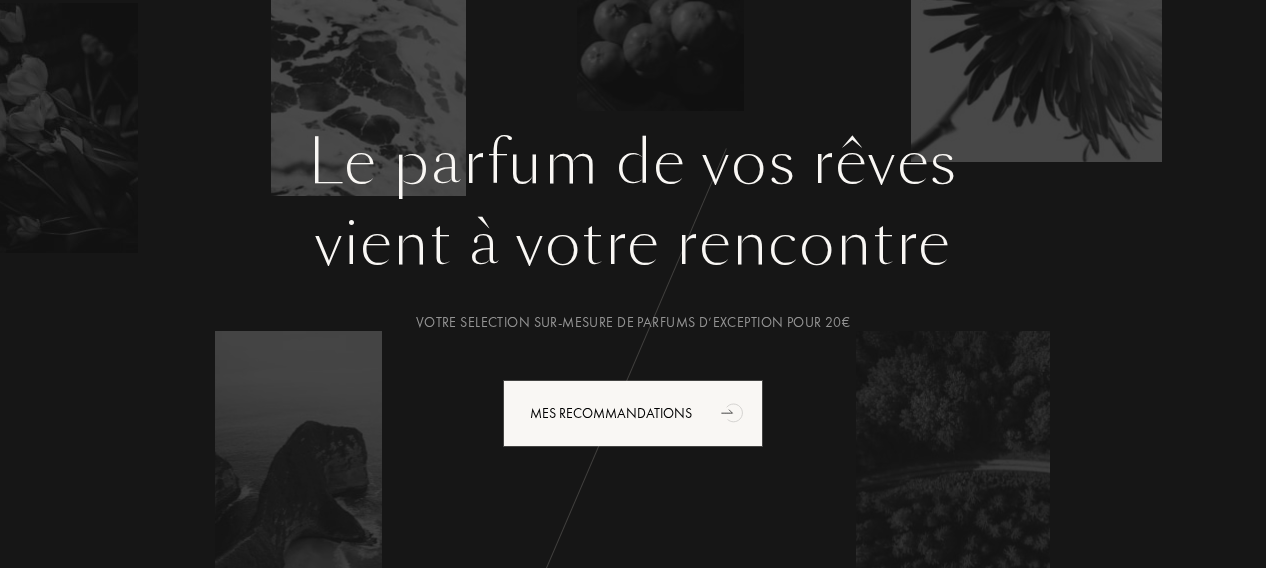 scroll, scrollTop: 160, scrollLeft: 0, axis: vertical 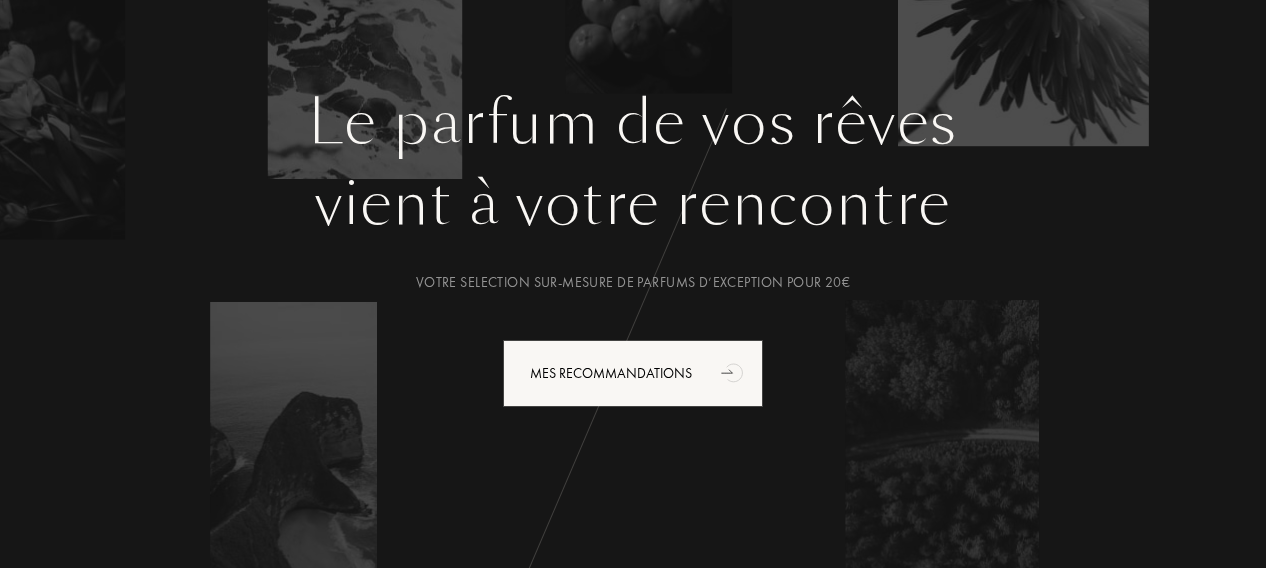 click on "Votre selection sur-mesure de parfums d’exception pour 20€" at bounding box center (633, 282) 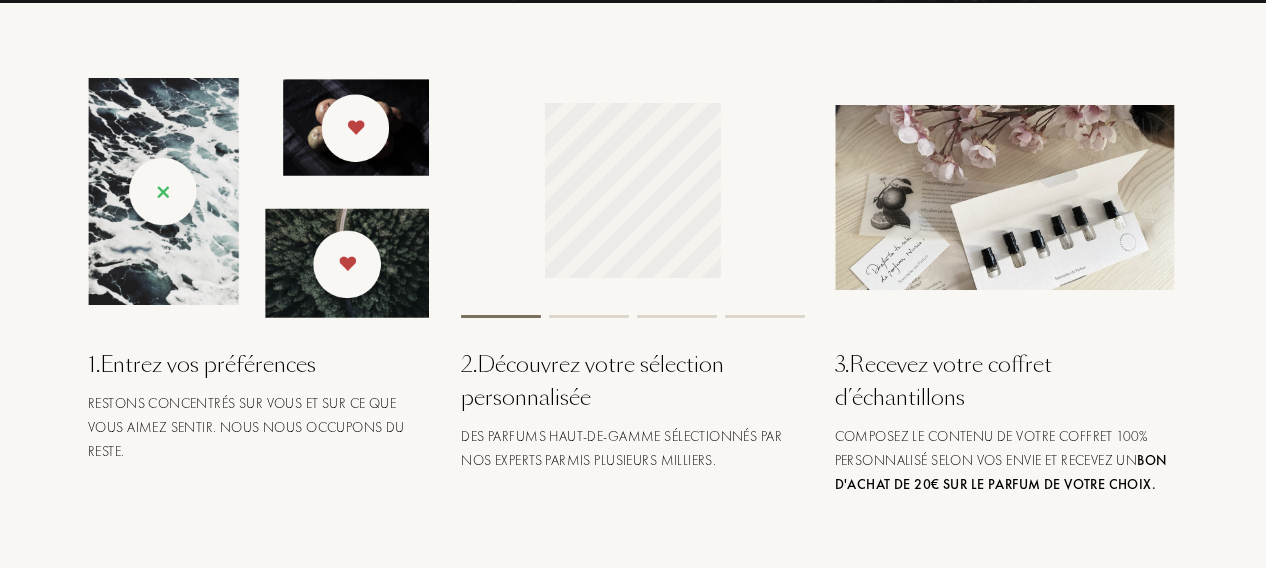 scroll, scrollTop: 776, scrollLeft: 0, axis: vertical 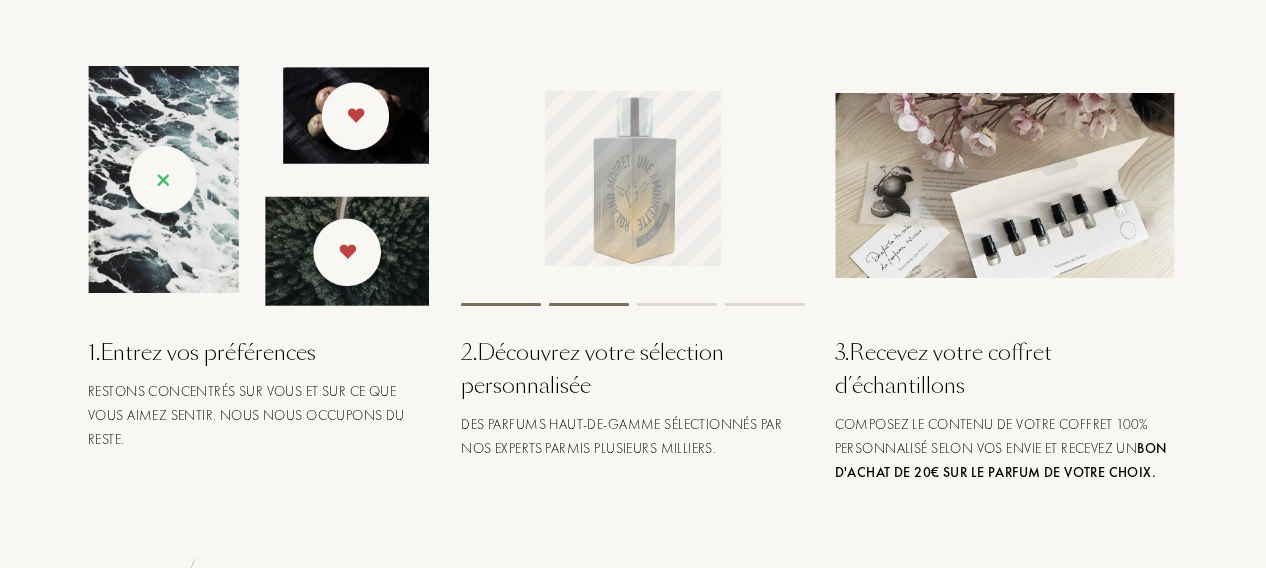 click on "1 .  Entrez vos préférences" at bounding box center [259, 352] 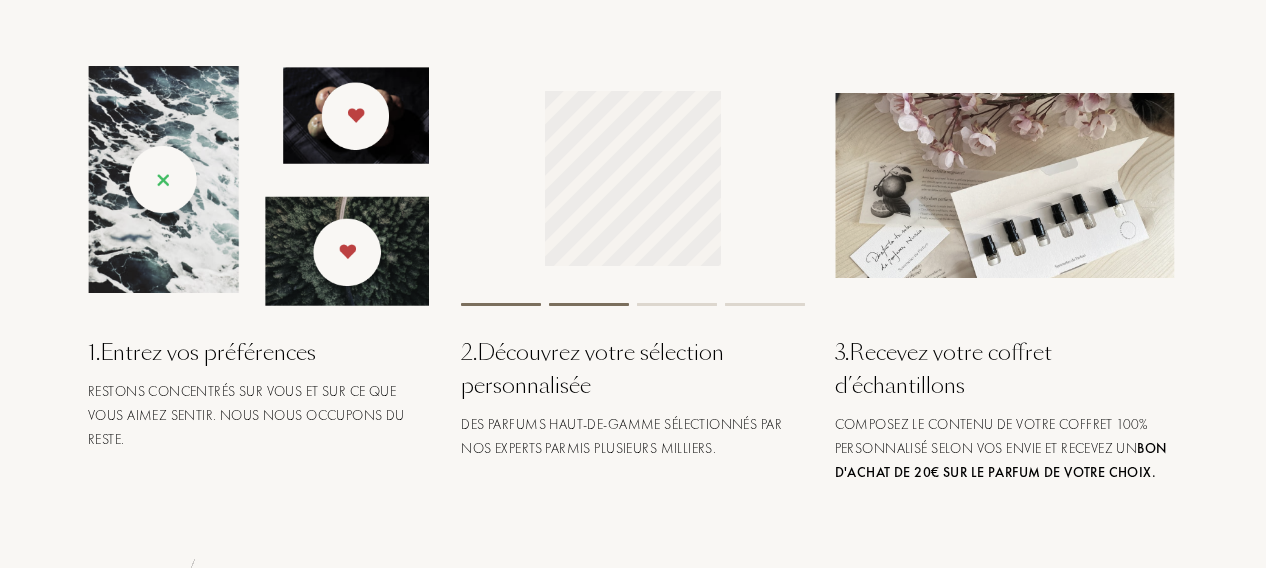 click on "Restons concentrés sur vous et sur ce que vous aimez sentir. Nous nous occupons du reste." at bounding box center (259, 415) 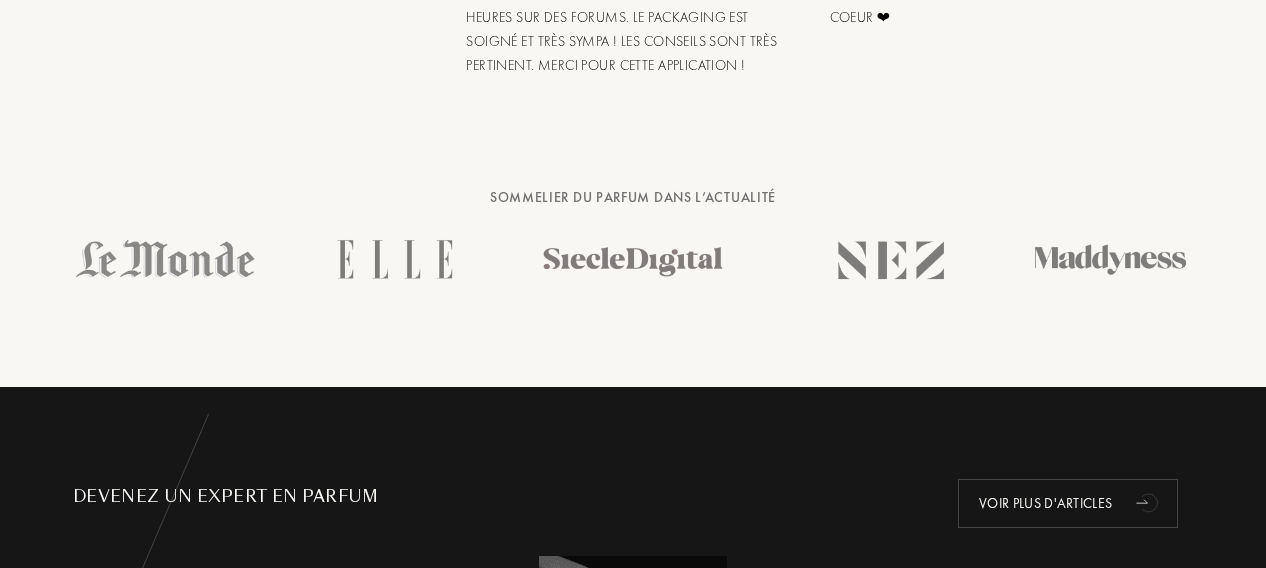 scroll, scrollTop: 2763, scrollLeft: 0, axis: vertical 